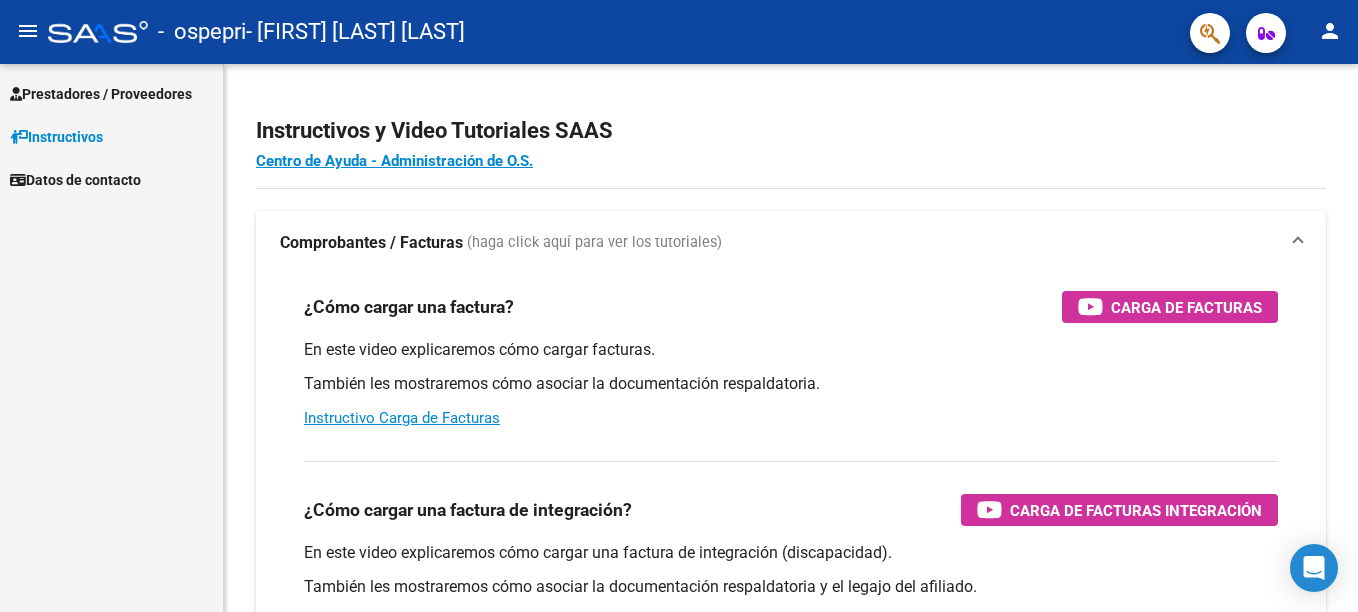 scroll, scrollTop: 0, scrollLeft: 0, axis: both 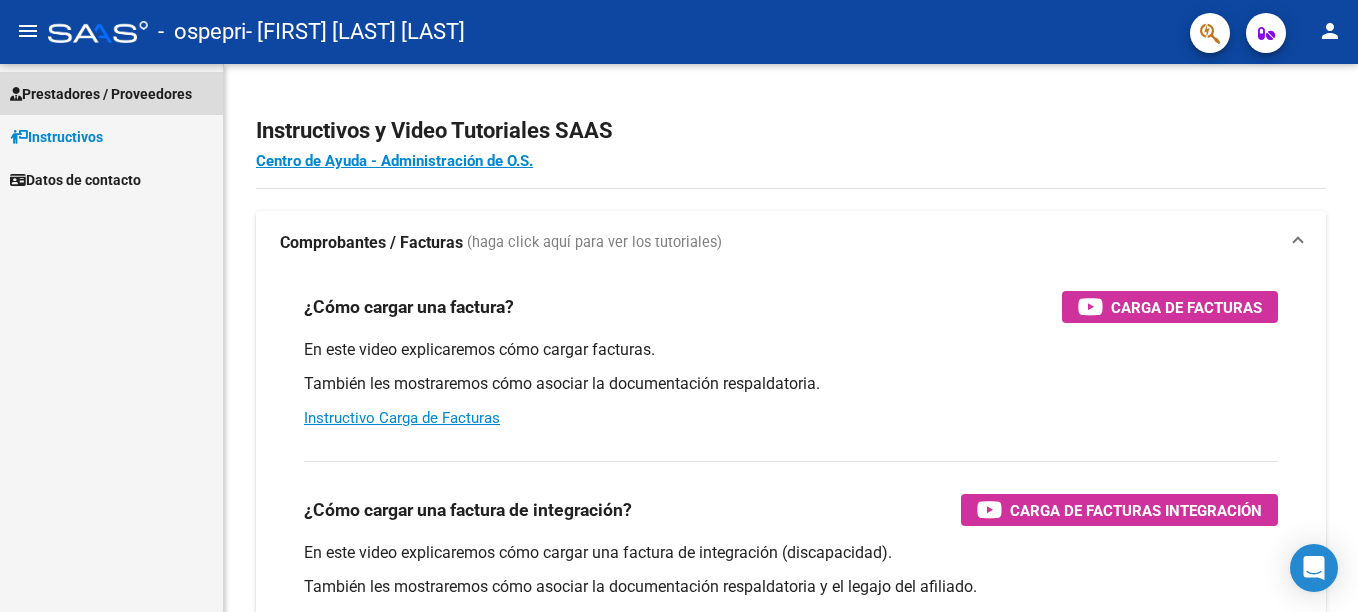 click on "Prestadores / Proveedores" at bounding box center (101, 94) 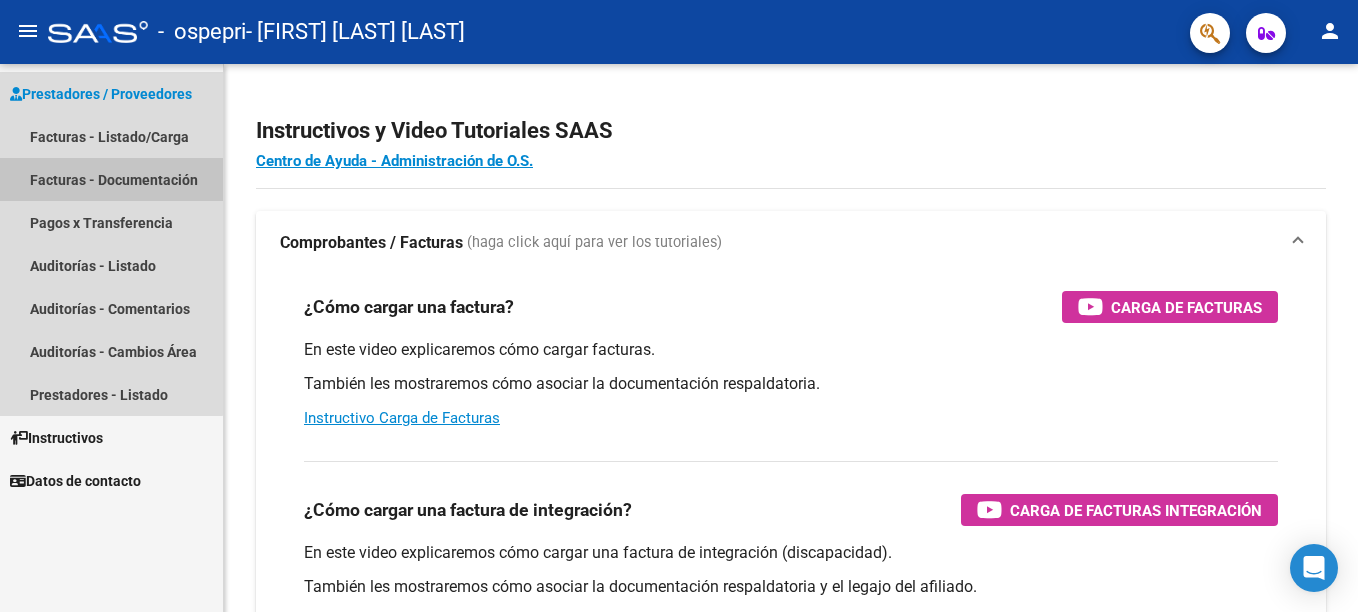 click on "Facturas - Documentación" at bounding box center (111, 179) 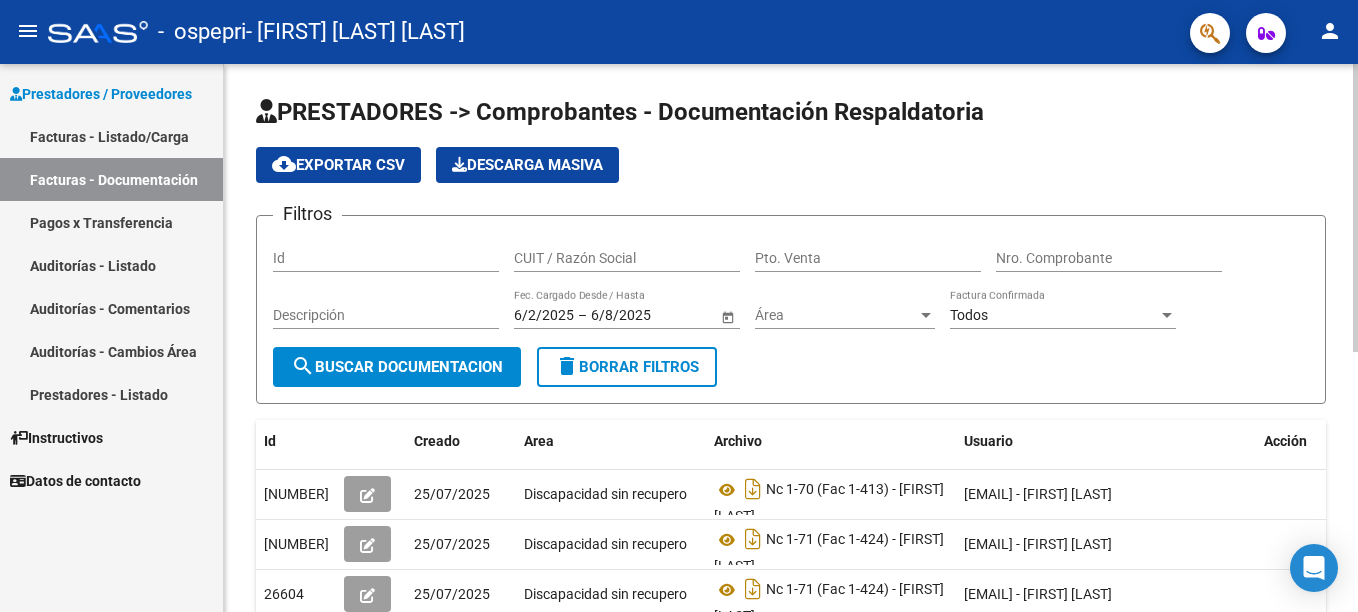 click on "PRESTADORES -> Comprobantes - Documentación Respaldatoria cloud_download  Exportar CSV   Descarga Masiva
Filtros Id CUIT / Razón Social Pto. Venta Nro. Comprobante Descripción 6/2/2025 6/2/2025 – 6/8/2025 6/8/2025 Fec. Cargado Desde / Hasta Área Área Todos Factura Confirmada search  Buscar Documentacion  delete  Borrar Filtros  Id Creado Area Archivo Usuario Acción 26606
25/07/2025 Discapacidad sin recupero Nc 1-70 (Fac 1-413) - Marifil Natalia  [EMAIL] - [FIRST] [LAST]  26605
25/07/2025 Discapacidad sin recupero Nc 1-71 (Fac 1-424) - Marifil Natalia  [EMAIL] - [FIRST] [LAST]  26604
25/07/2025 Discapacidad sin recupero Nc 1-71 (Fac 1-424) - Marifil Natalia  [EMAIL] - [FIRST] [LAST]  26603
25/07/2025 Integración Psicopedagogia Jun 2025 Marifil  [EMAIL] - [FIRST] [LAST]  26602
25/07/2025 Integración Asist  [EMAIL] - [FIRST] [LAST]  26224
10/07/2025 Asistencia" 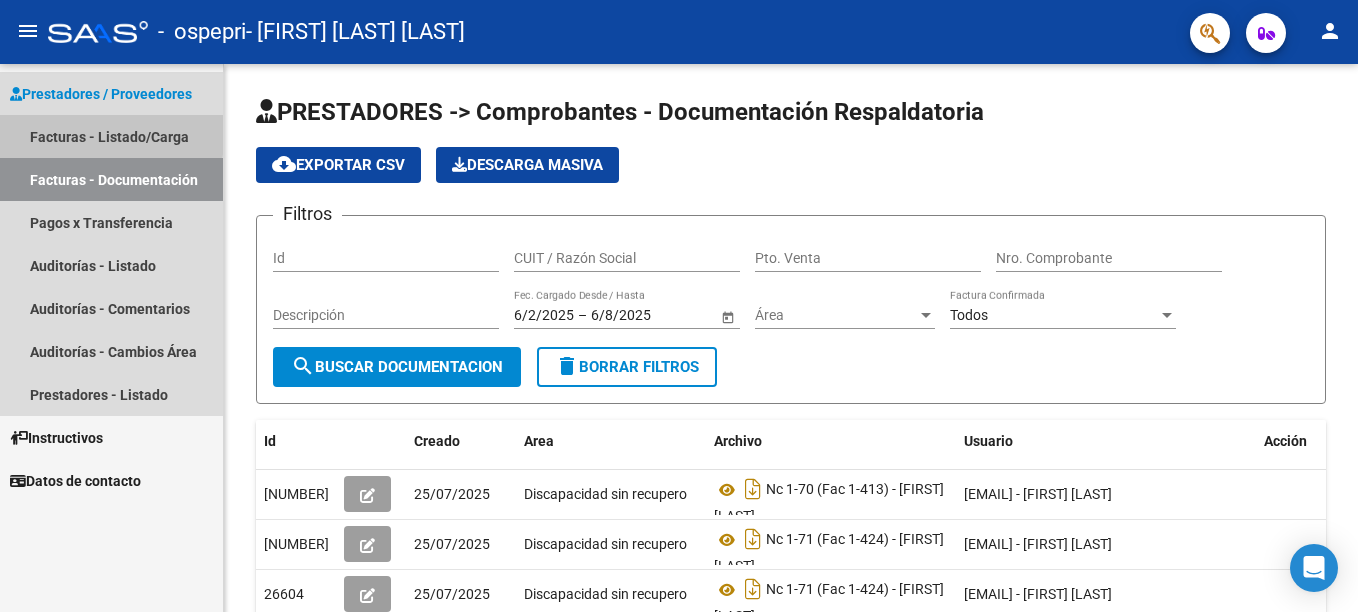 click on "Facturas - Listado/Carga" at bounding box center (111, 136) 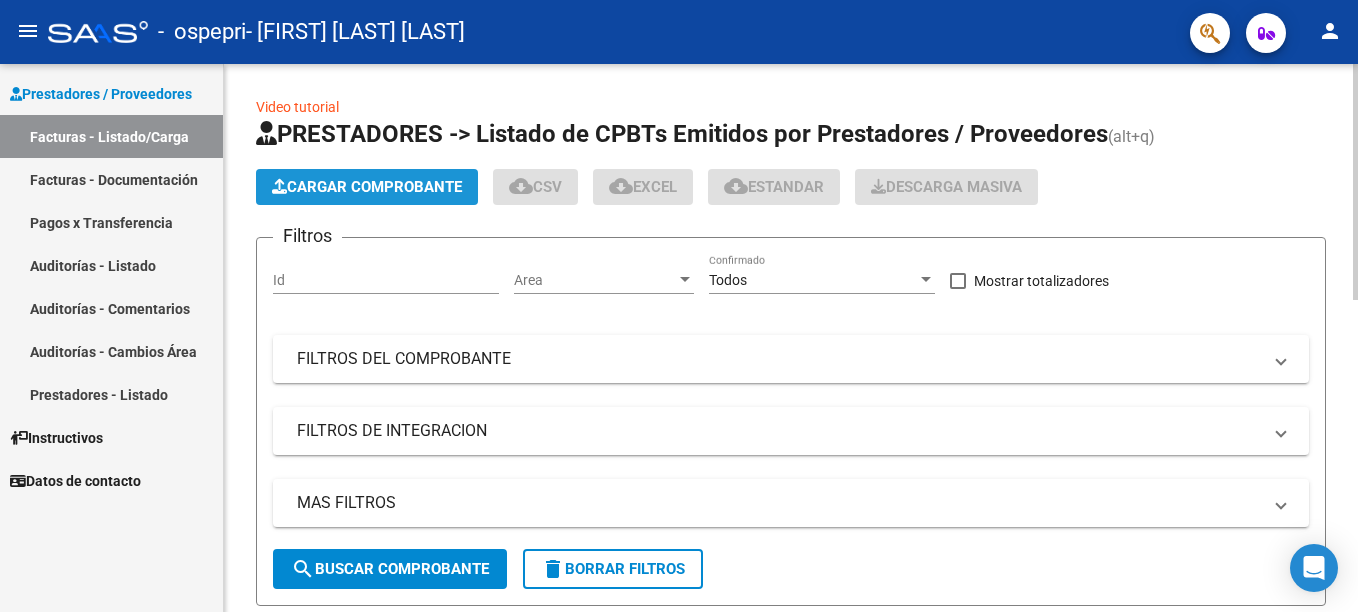 click on "Cargar Comprobante" 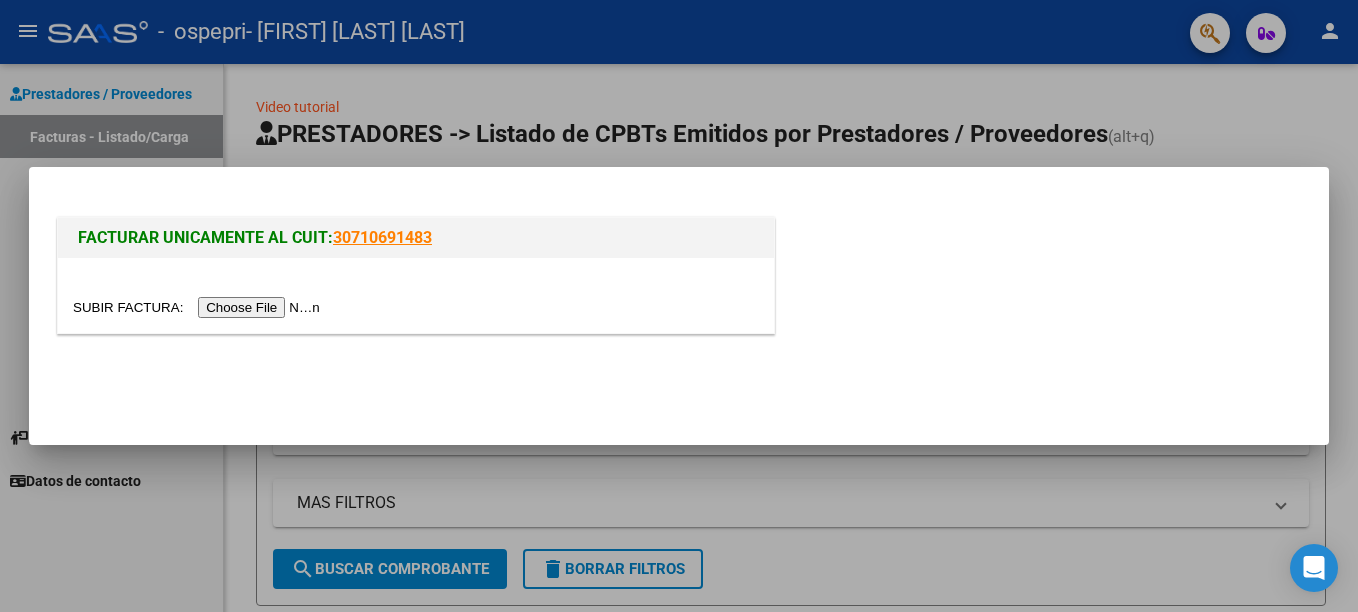 click at bounding box center [199, 307] 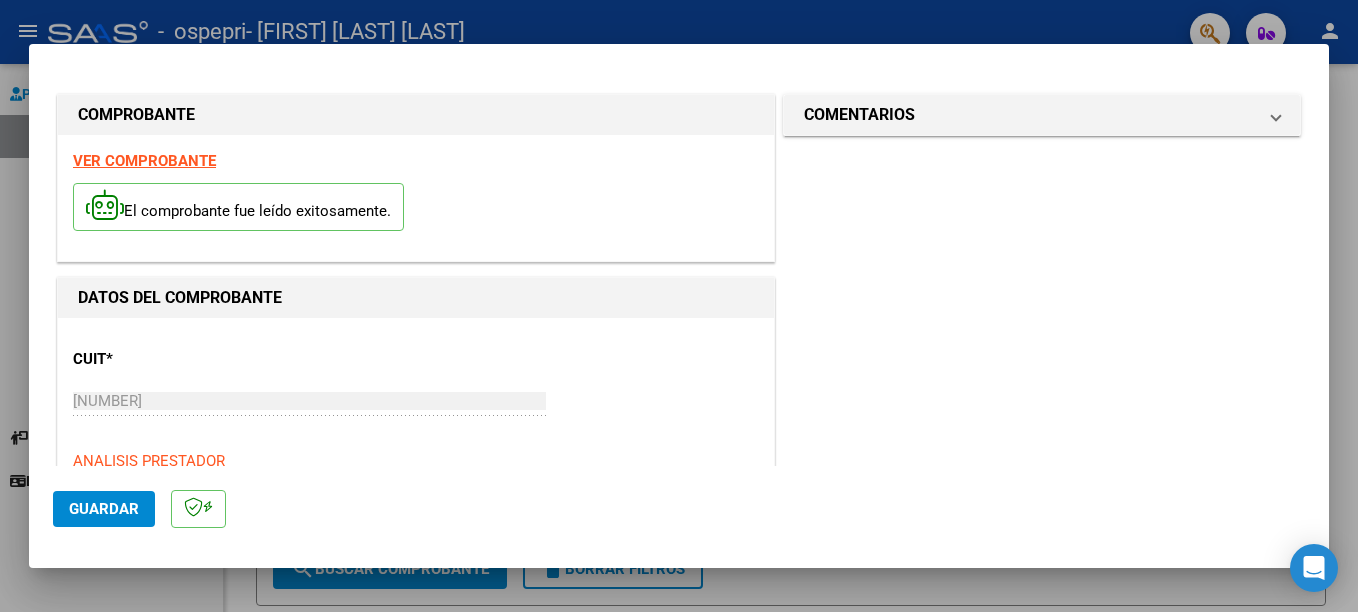 click at bounding box center (679, 306) 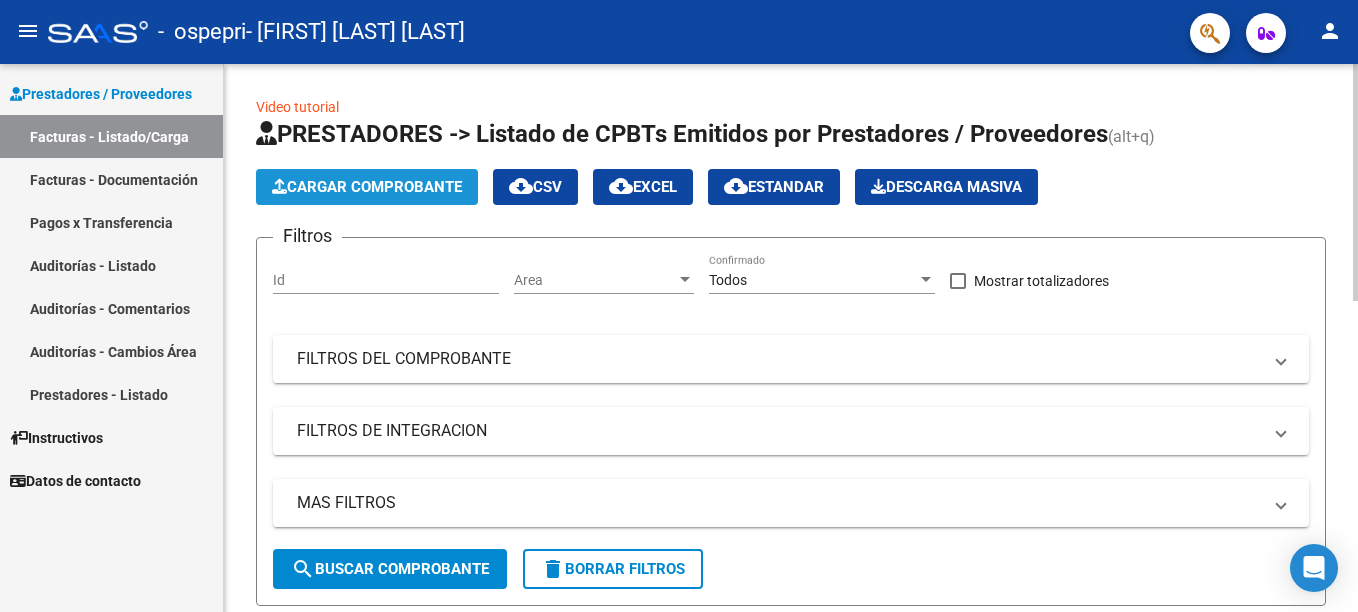click on "Cargar Comprobante" 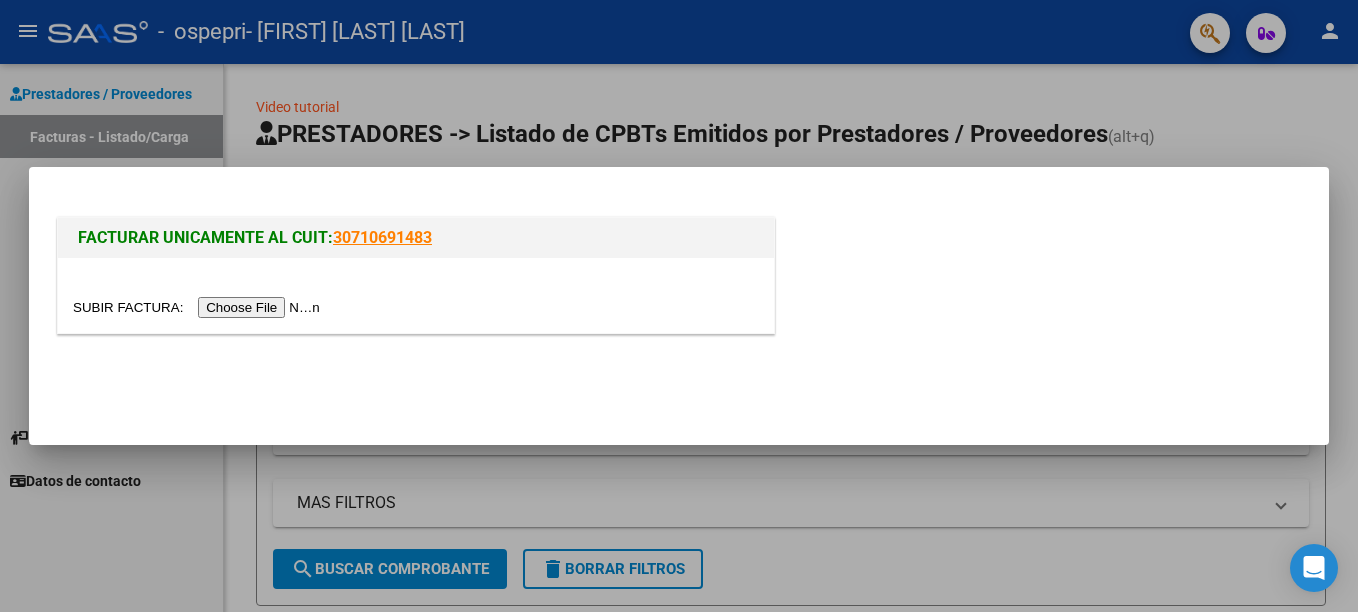 click at bounding box center [199, 307] 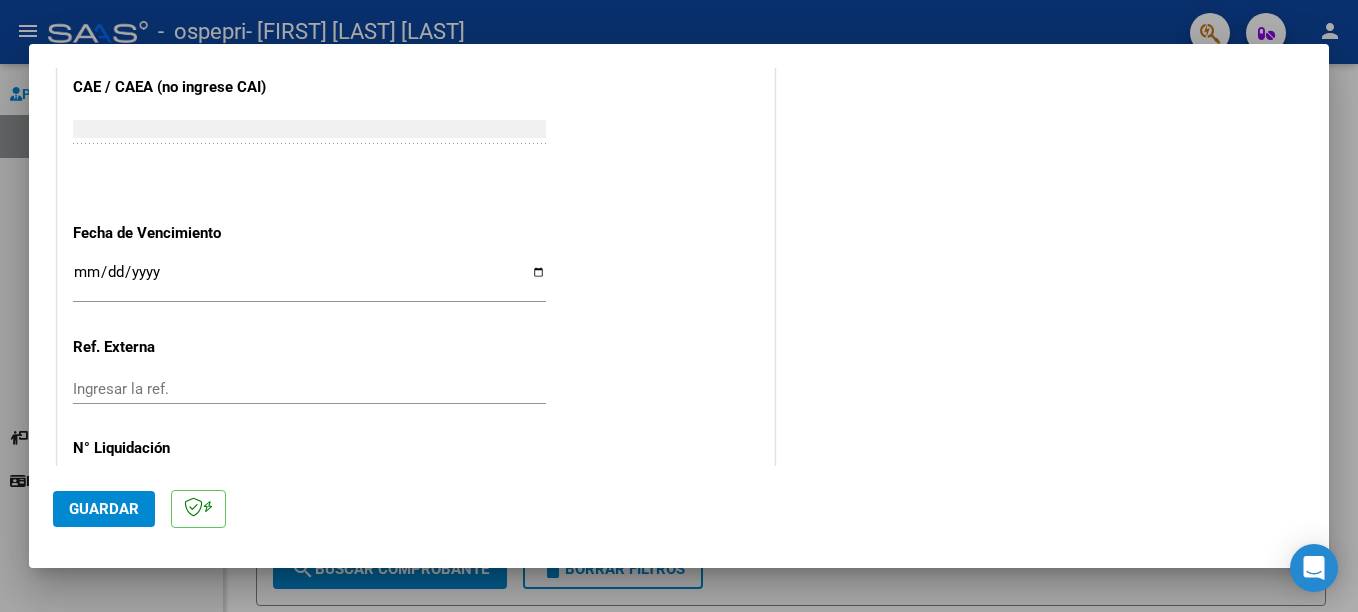 scroll, scrollTop: 1124, scrollLeft: 0, axis: vertical 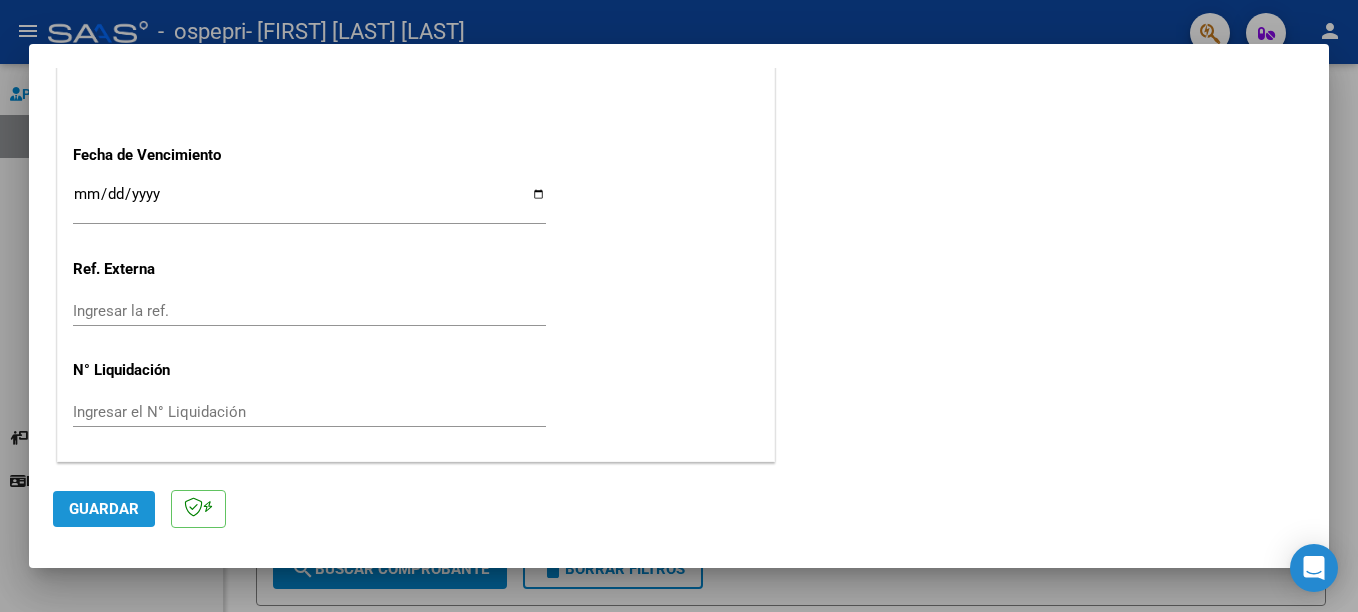 click on "Guardar" 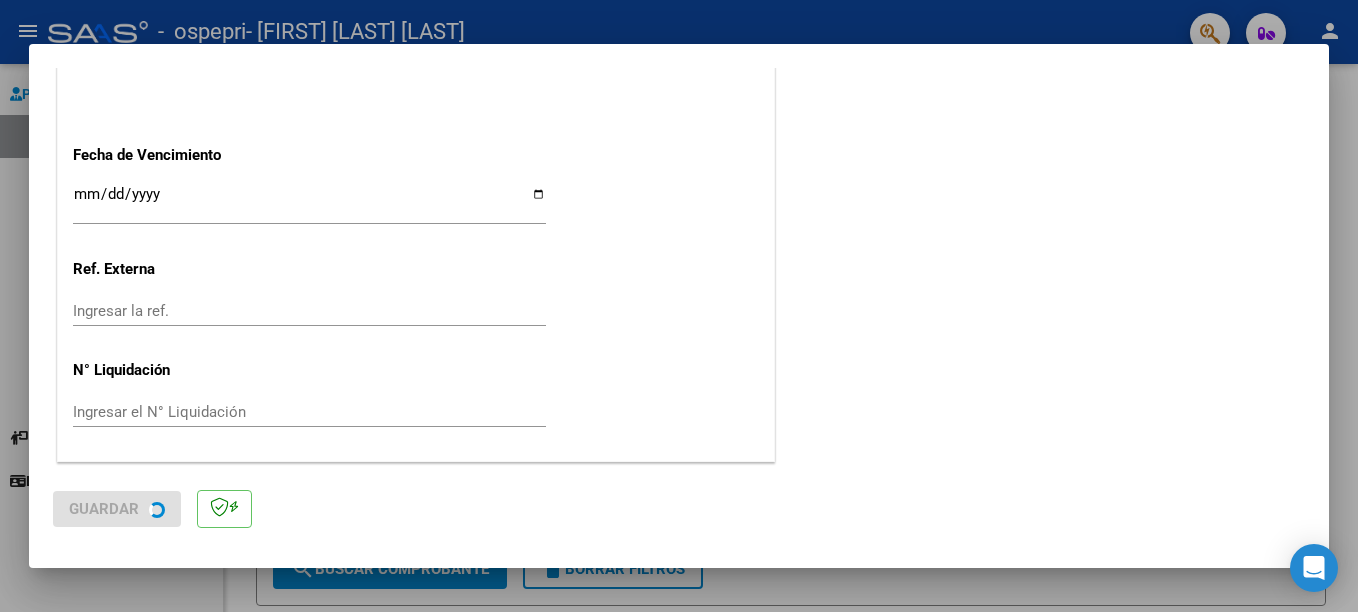 scroll, scrollTop: 0, scrollLeft: 0, axis: both 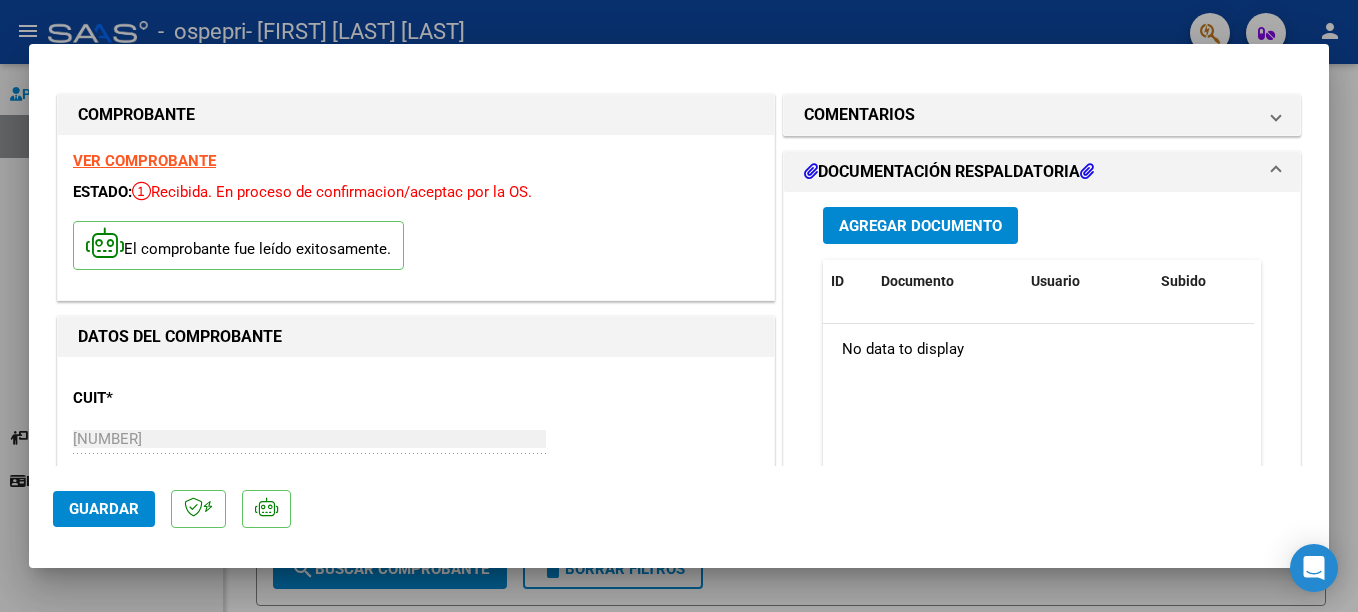 click at bounding box center [679, 306] 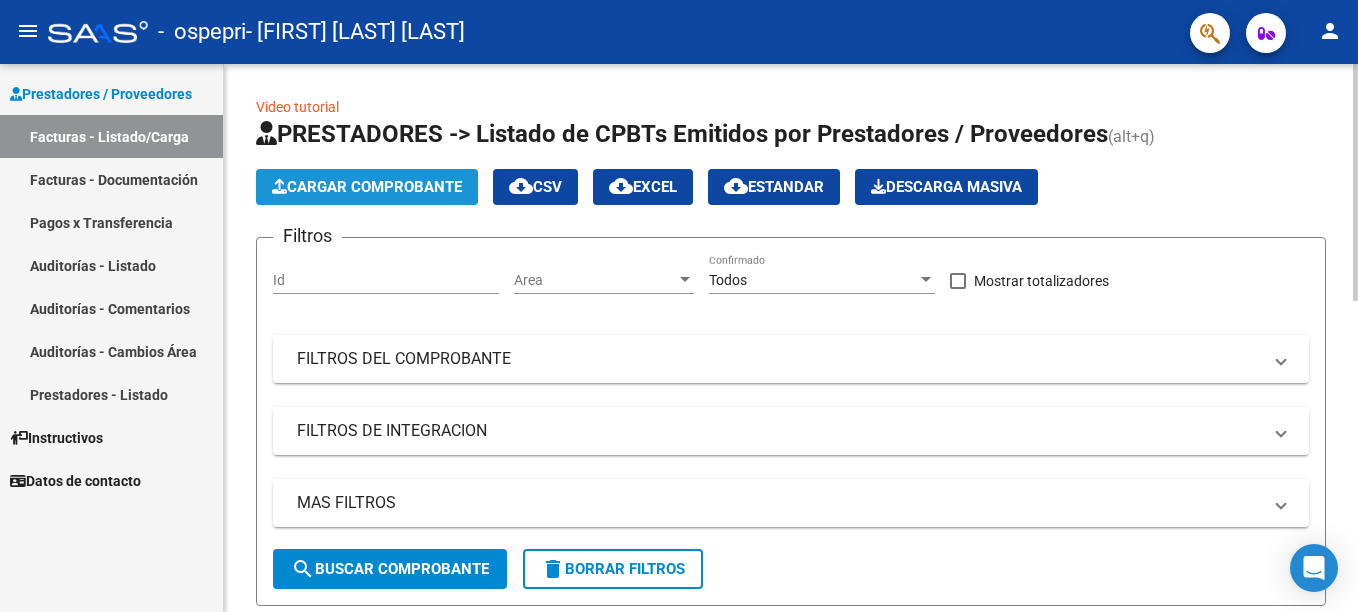click on "Cargar Comprobante" 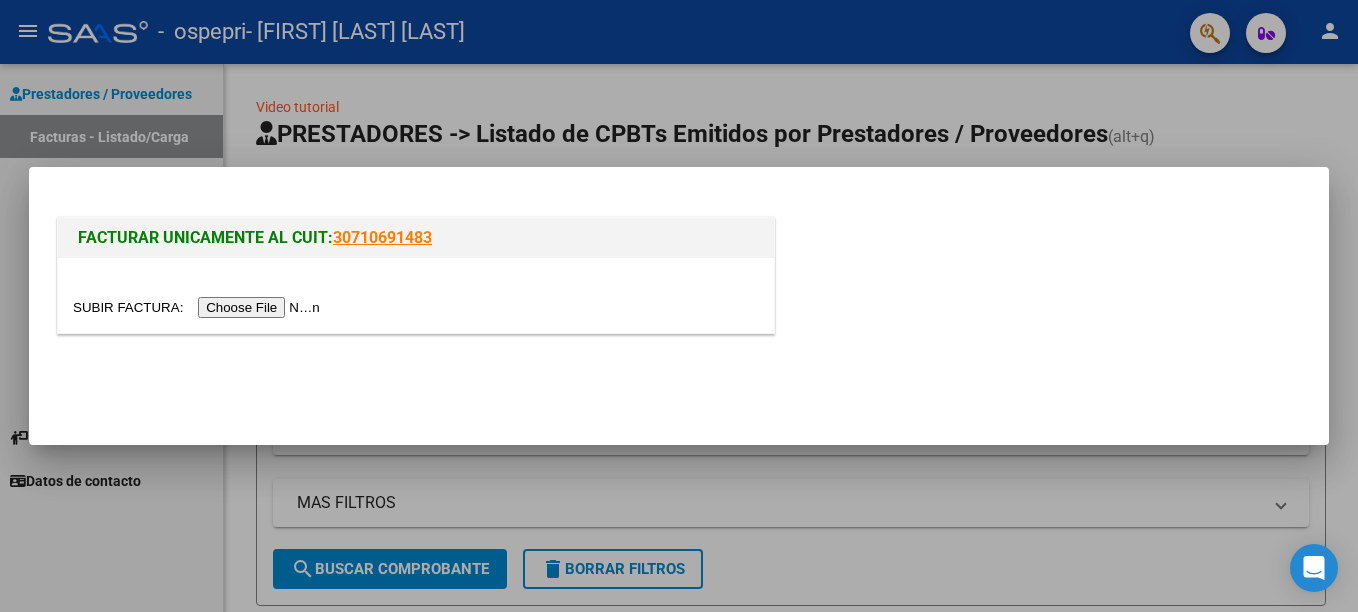 click at bounding box center [199, 307] 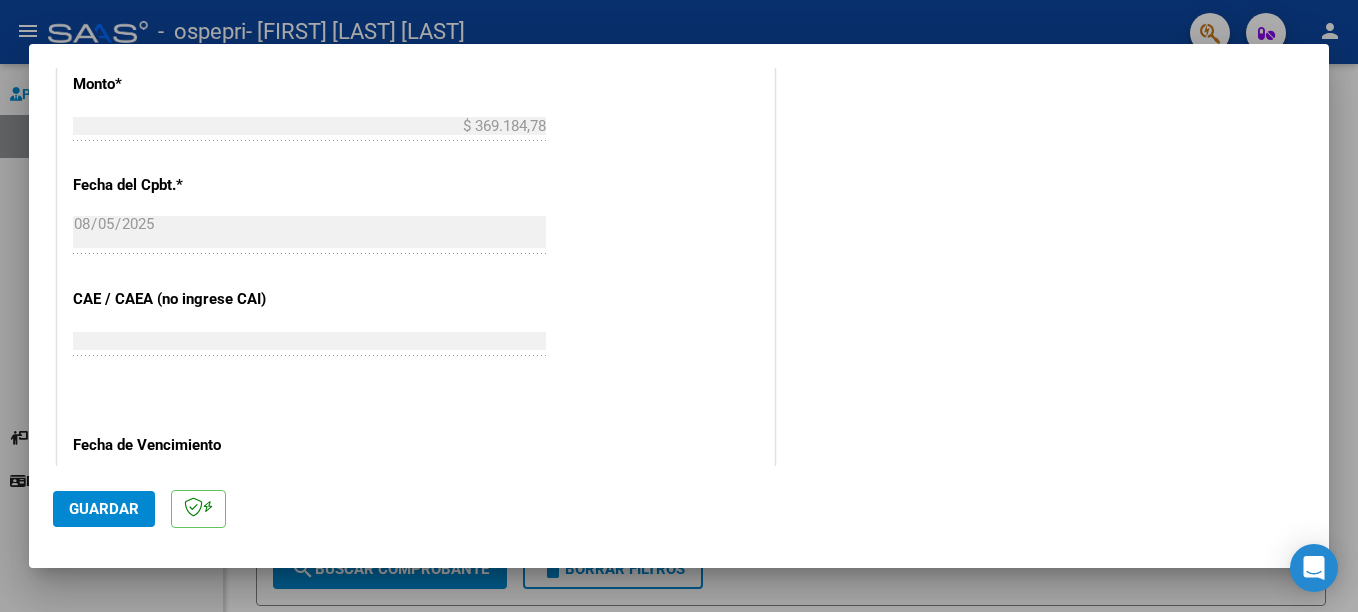 scroll, scrollTop: 878, scrollLeft: 0, axis: vertical 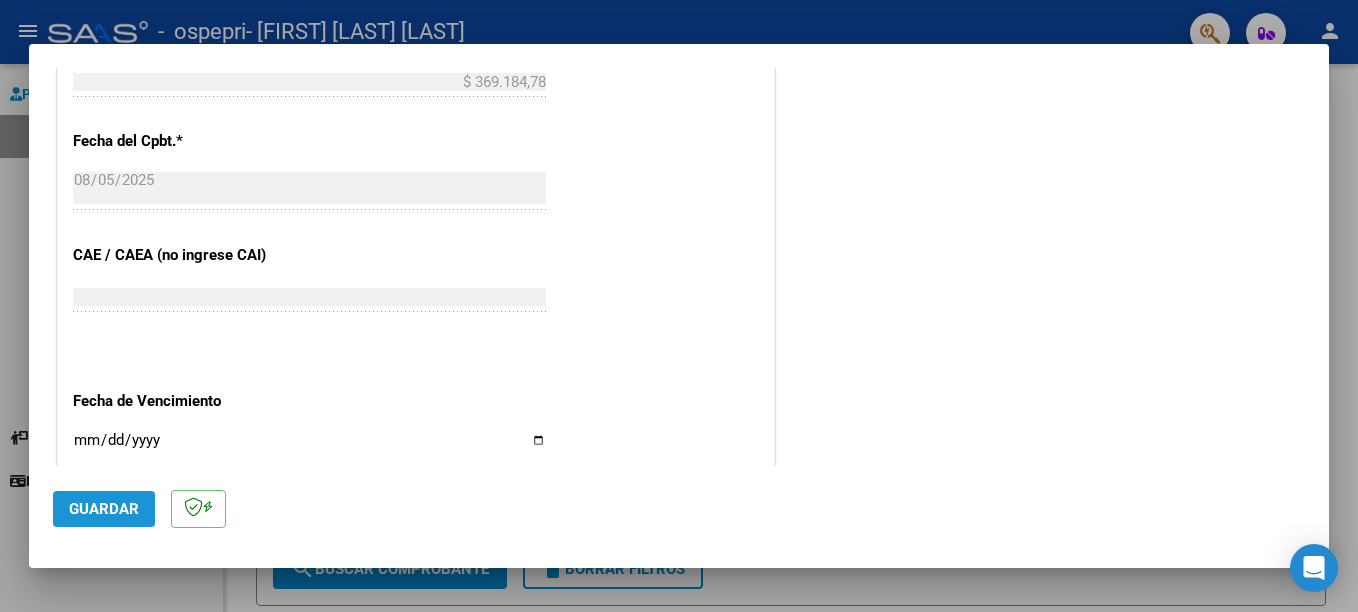 click on "Guardar" 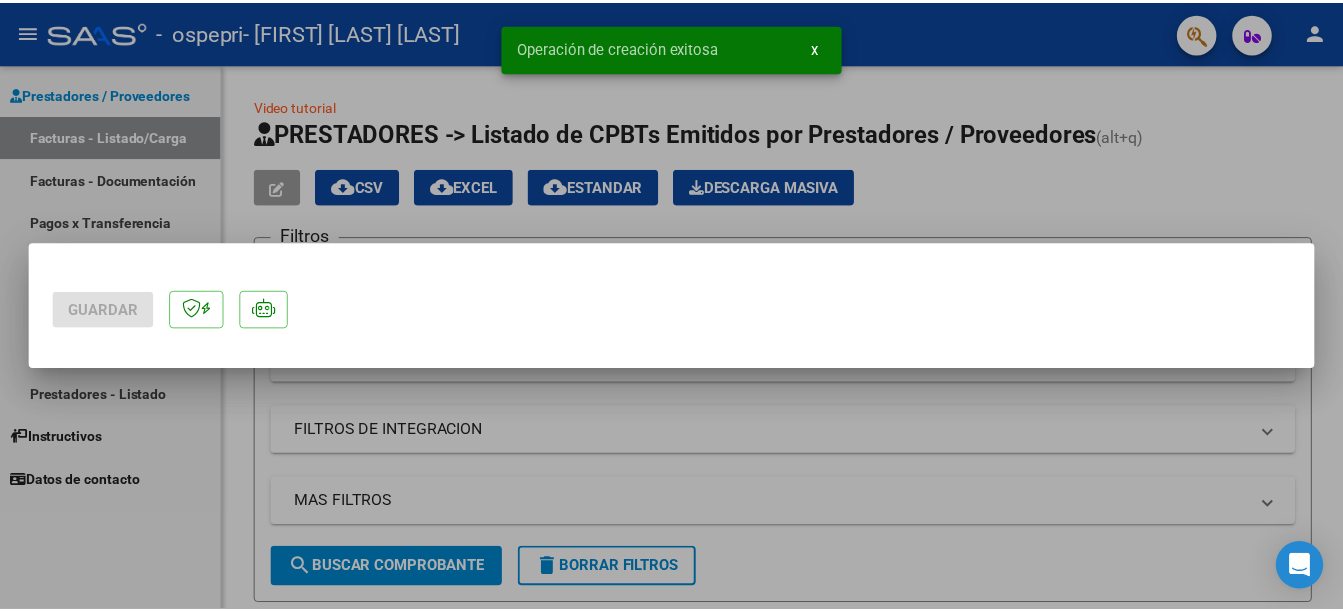 scroll, scrollTop: 0, scrollLeft: 0, axis: both 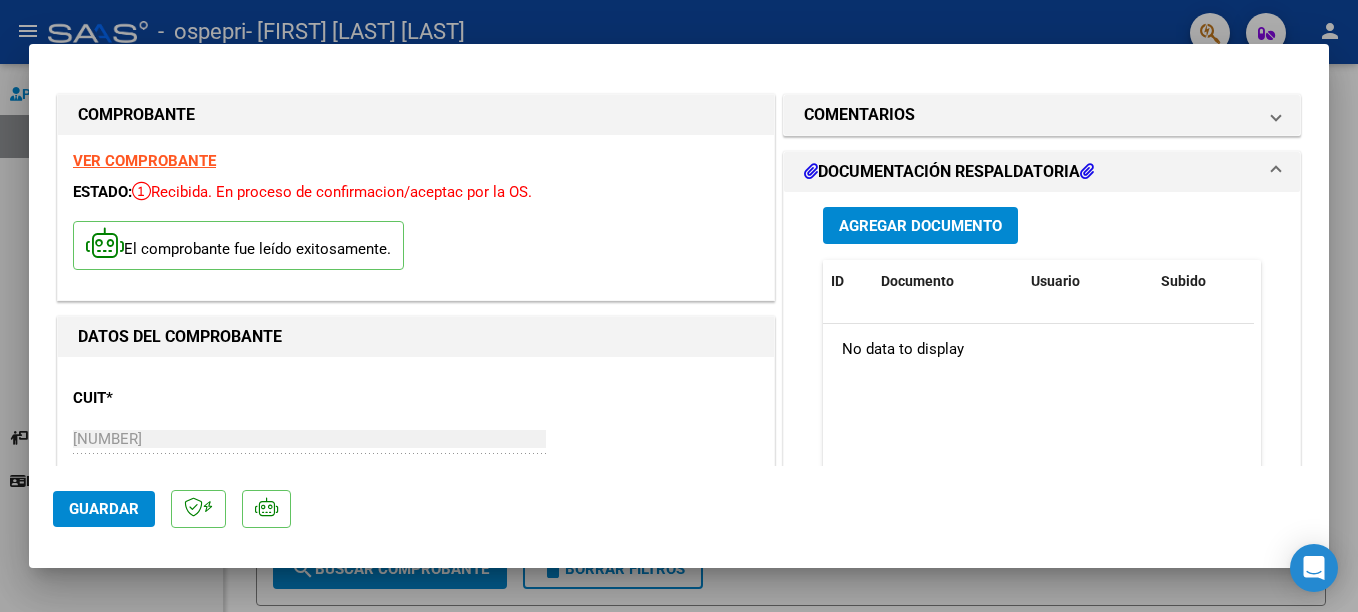 click at bounding box center [679, 306] 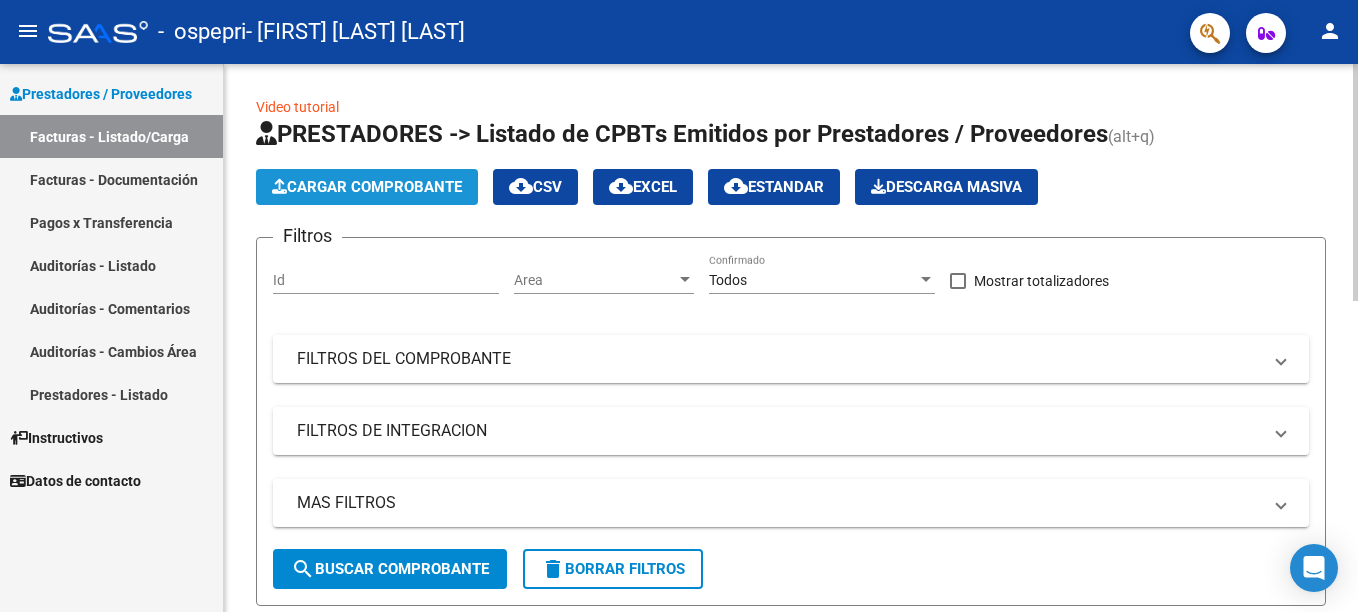 click on "Cargar Comprobante" 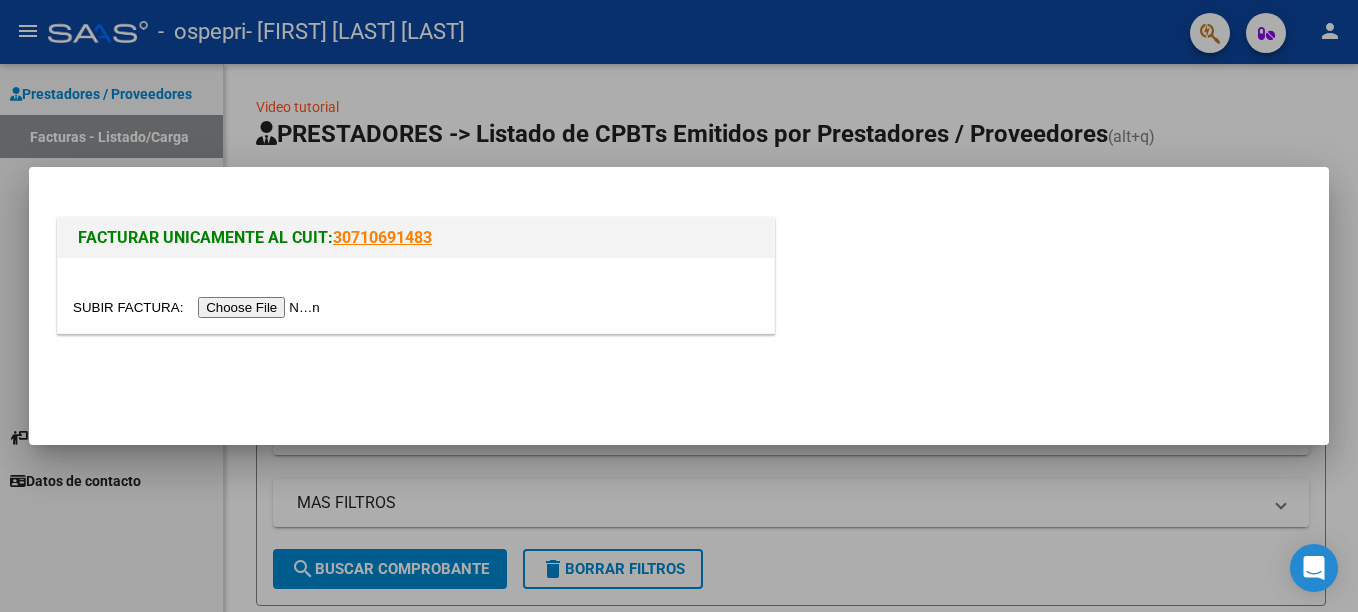 click at bounding box center [199, 307] 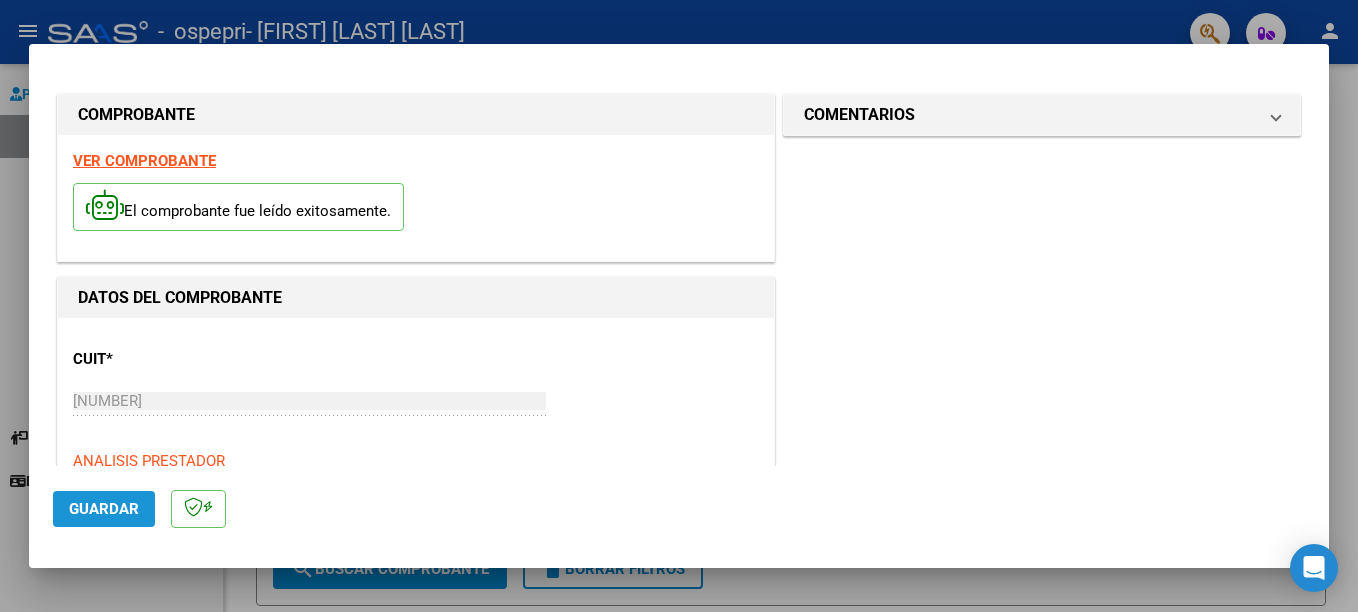 click on "Guardar" 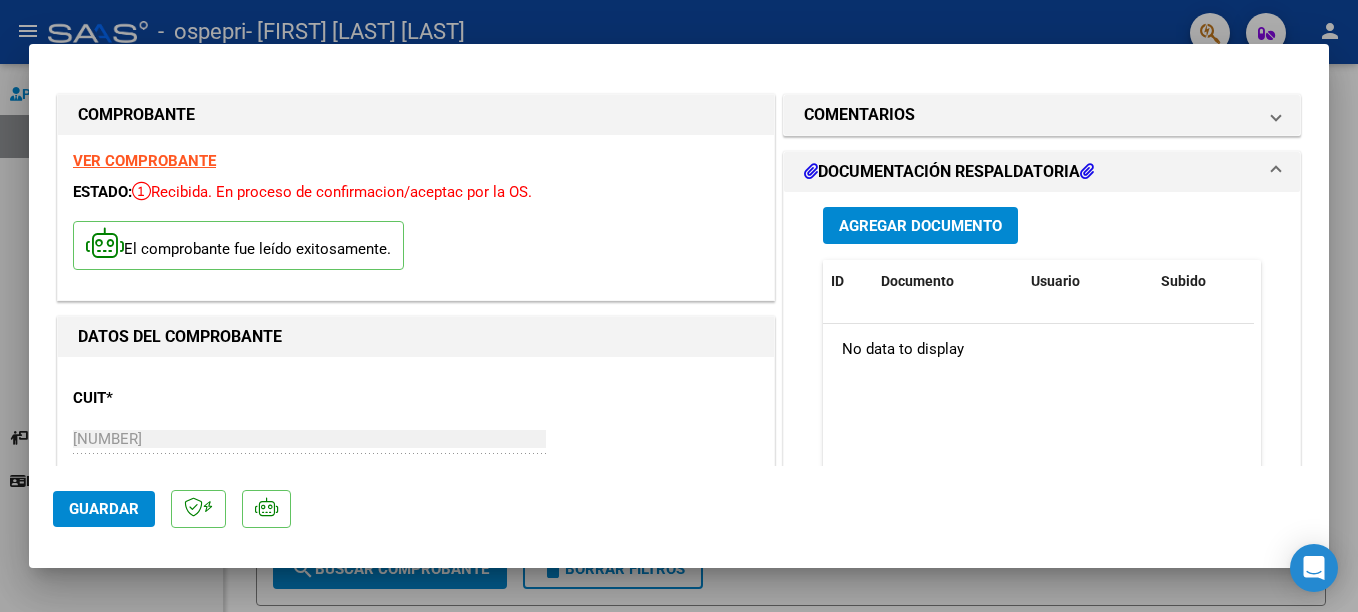 click at bounding box center (679, 306) 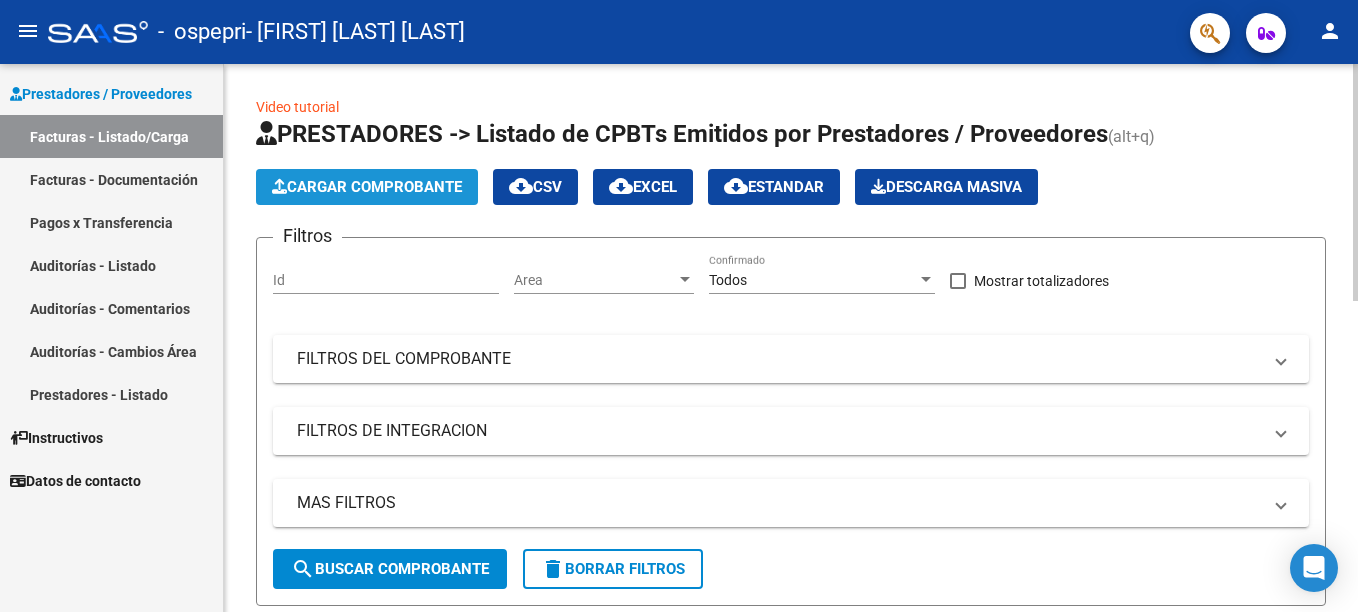 click on "Cargar Comprobante" 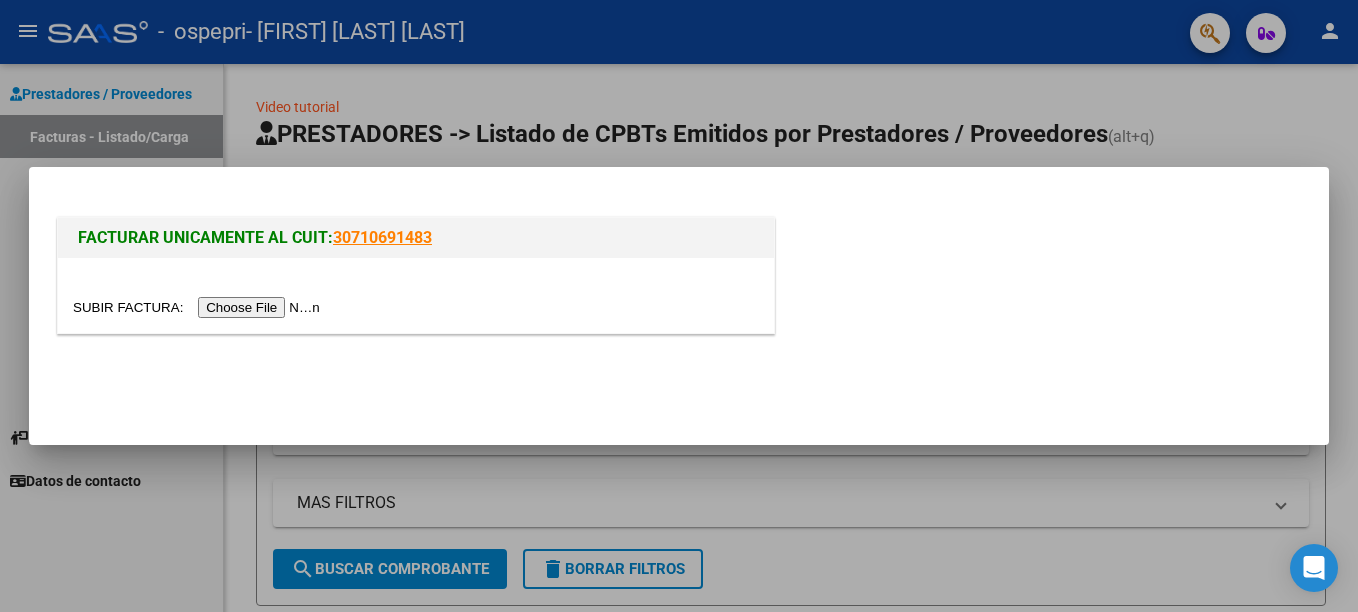 click at bounding box center [199, 307] 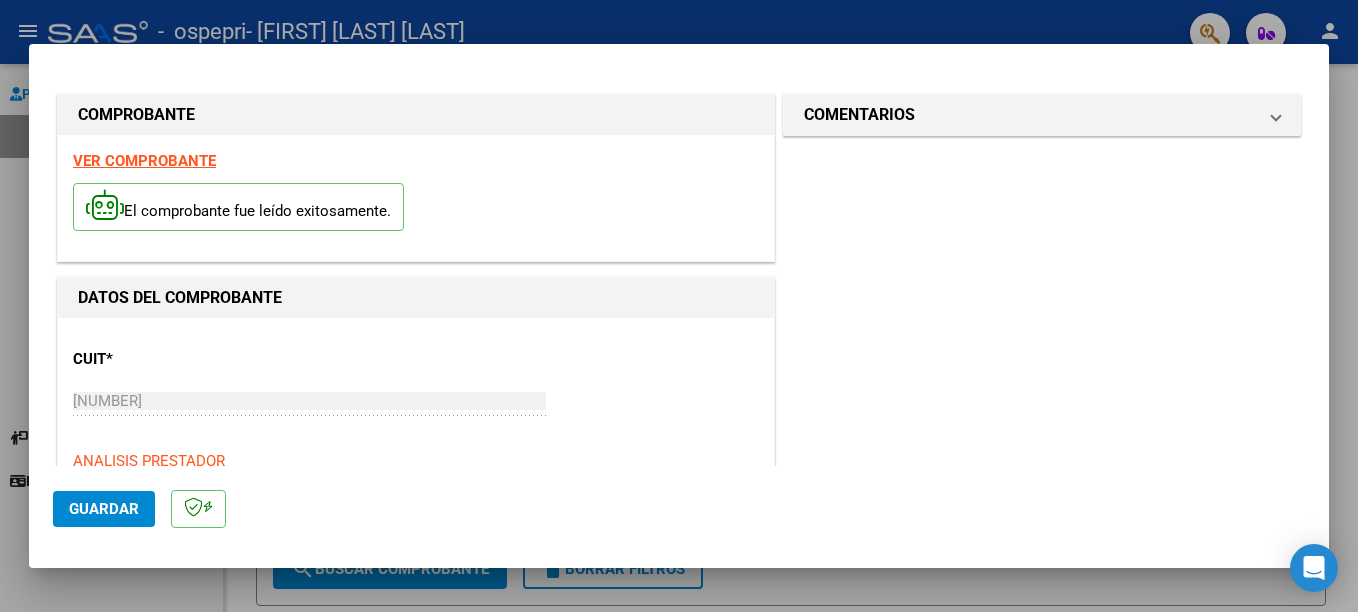 click at bounding box center (679, 306) 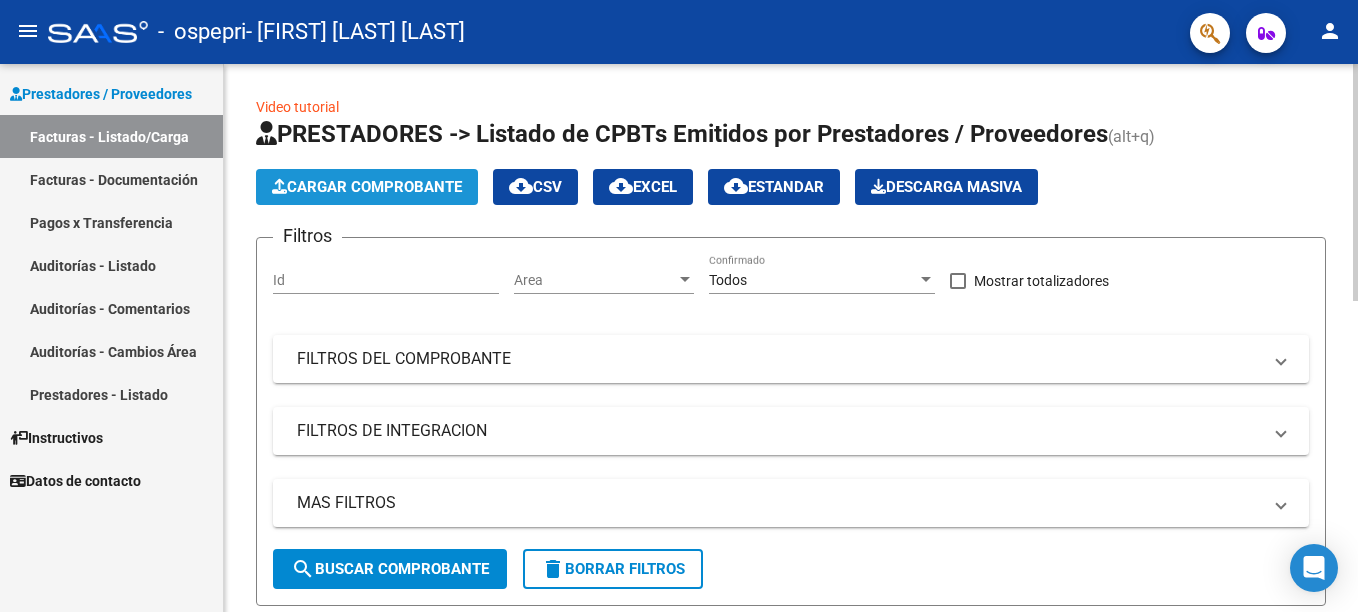 click on "Cargar Comprobante" 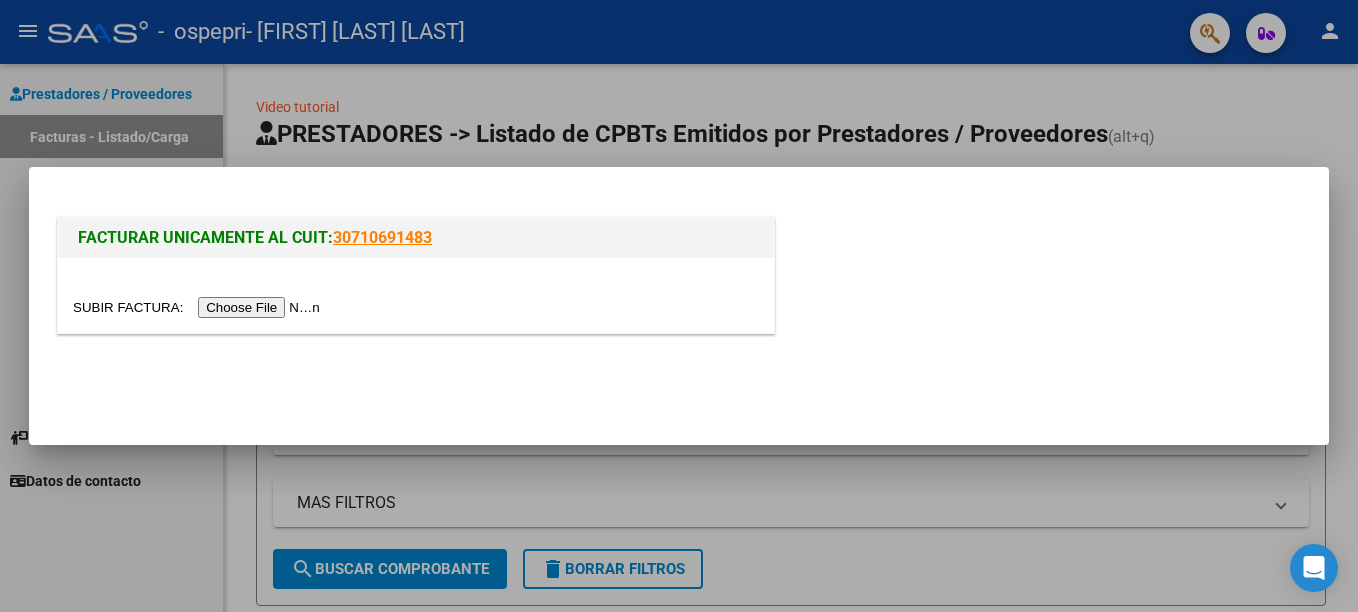 click at bounding box center (199, 307) 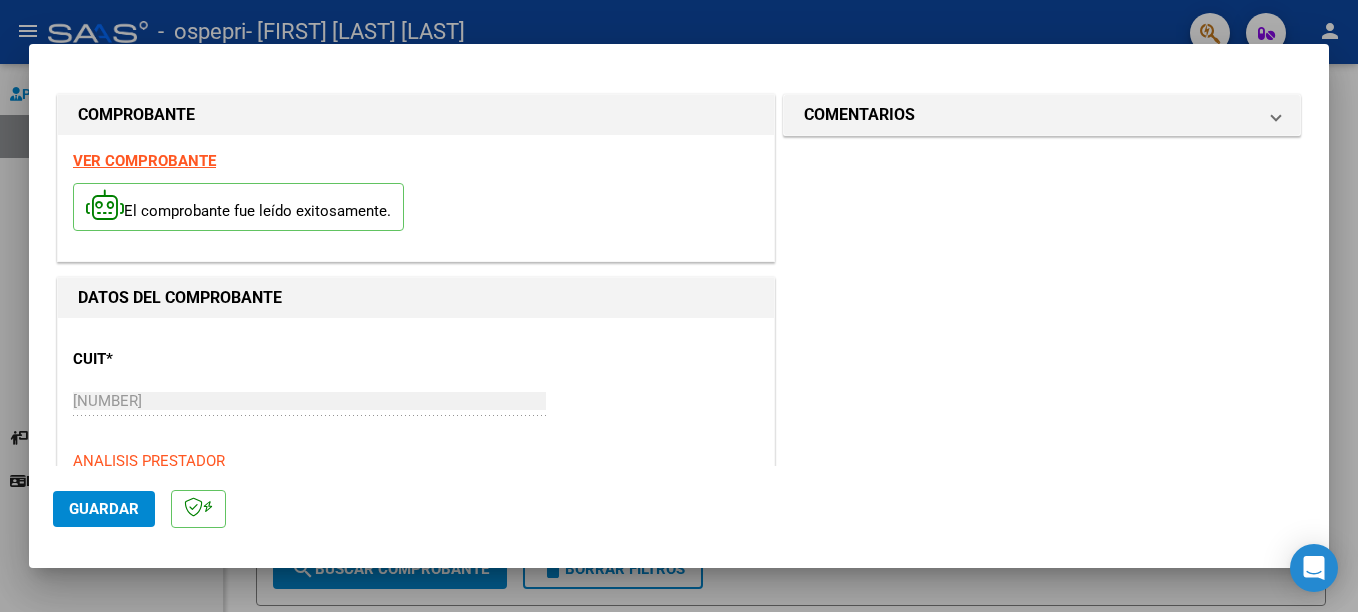 click at bounding box center (679, 306) 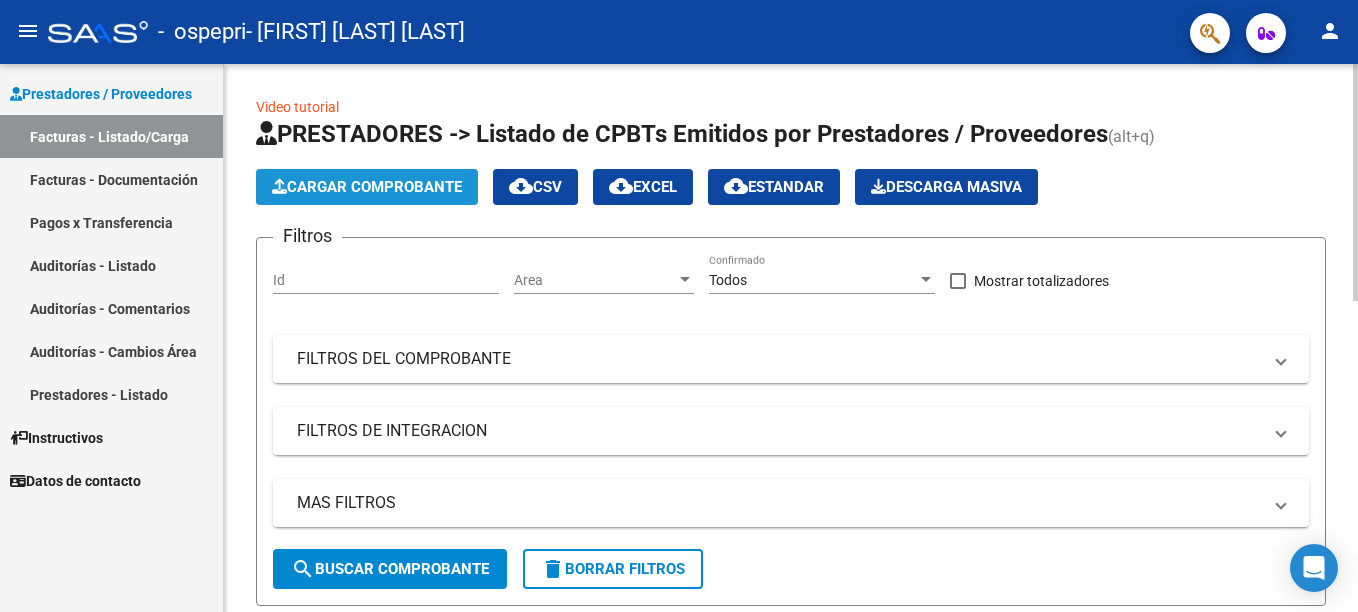 click on "Cargar Comprobante" 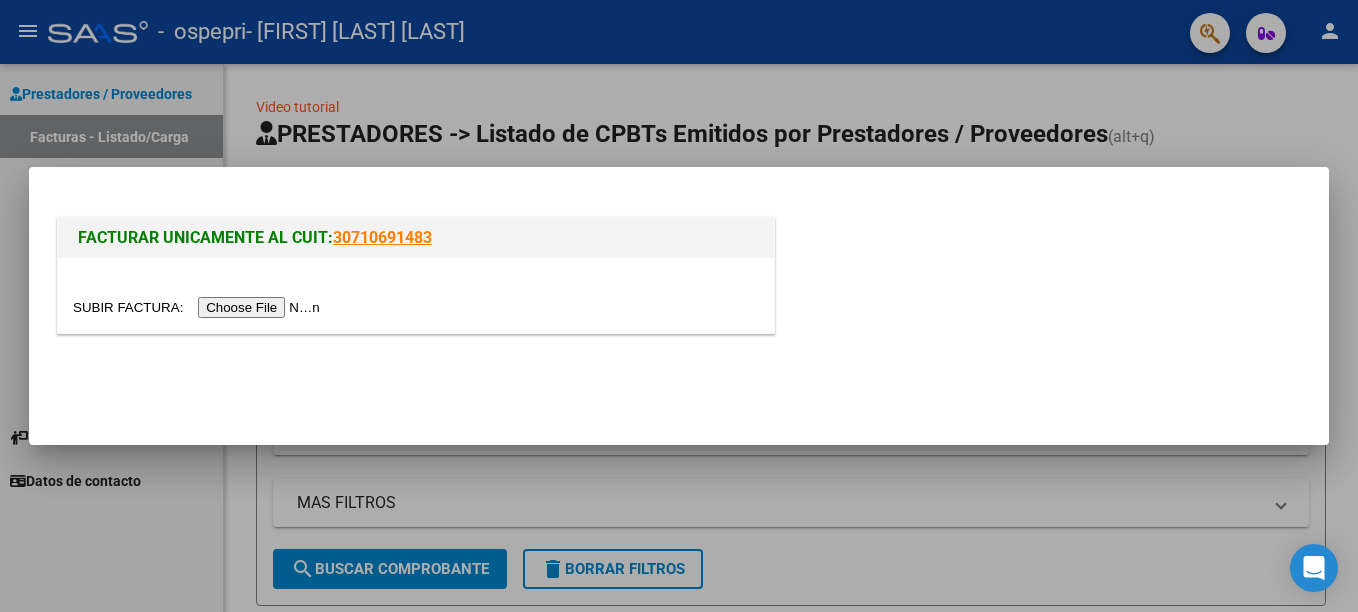 click at bounding box center (199, 307) 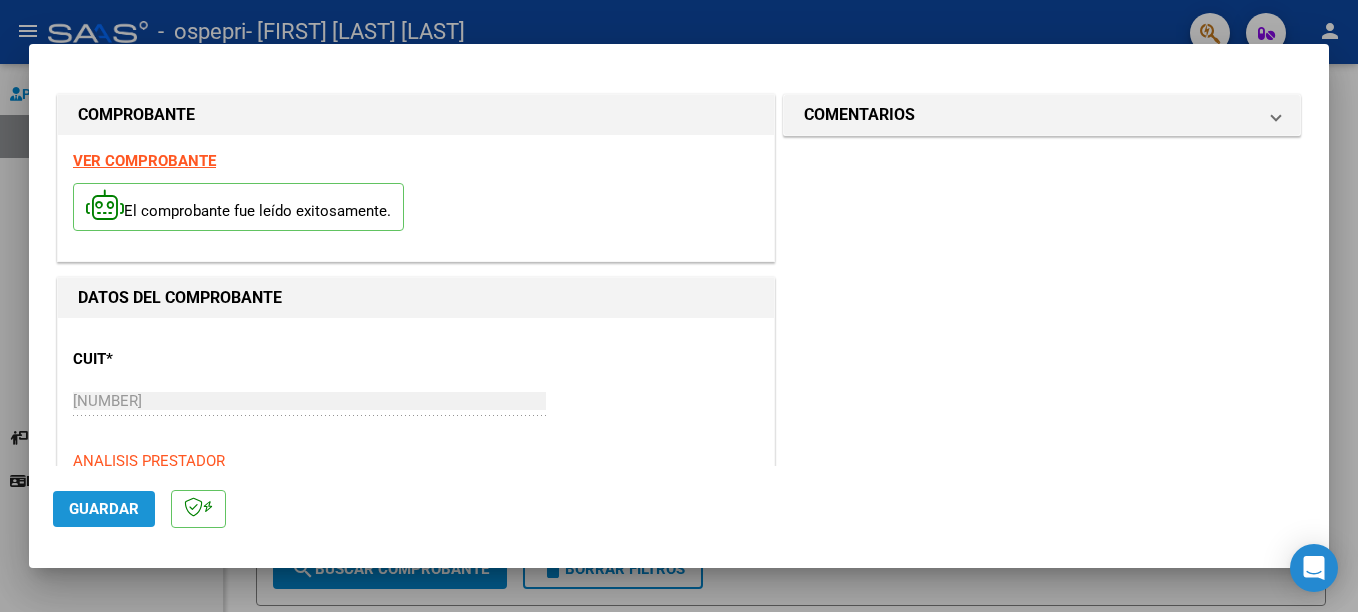 click on "Guardar" 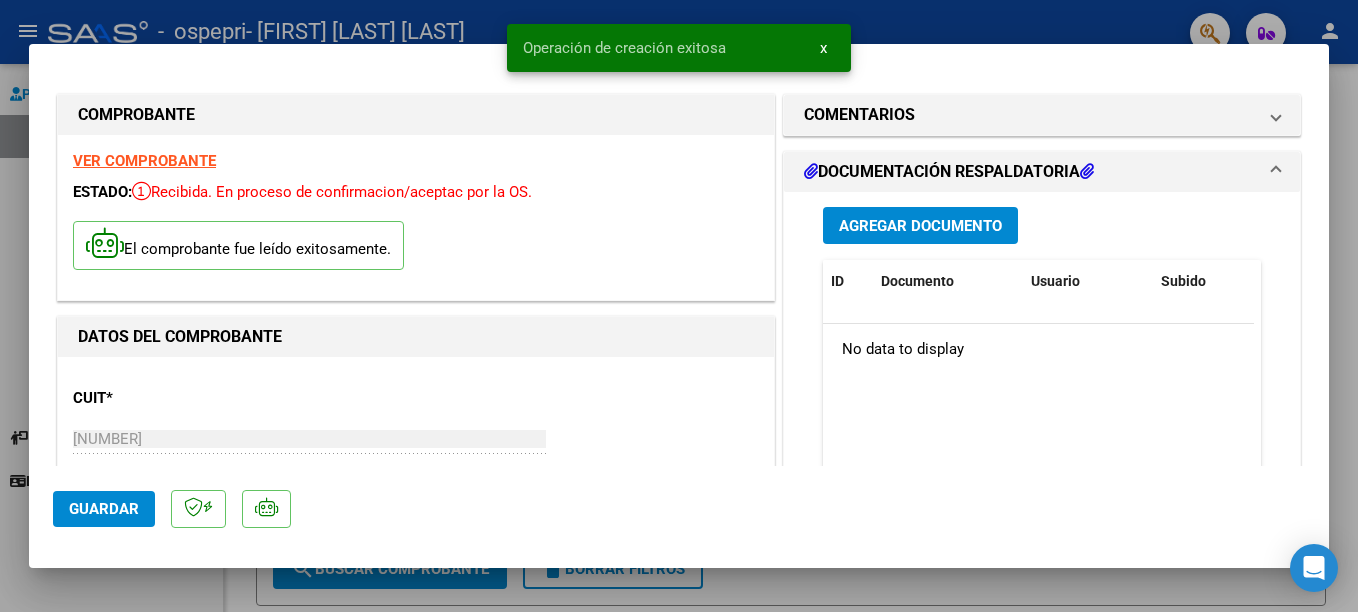 click at bounding box center [679, 306] 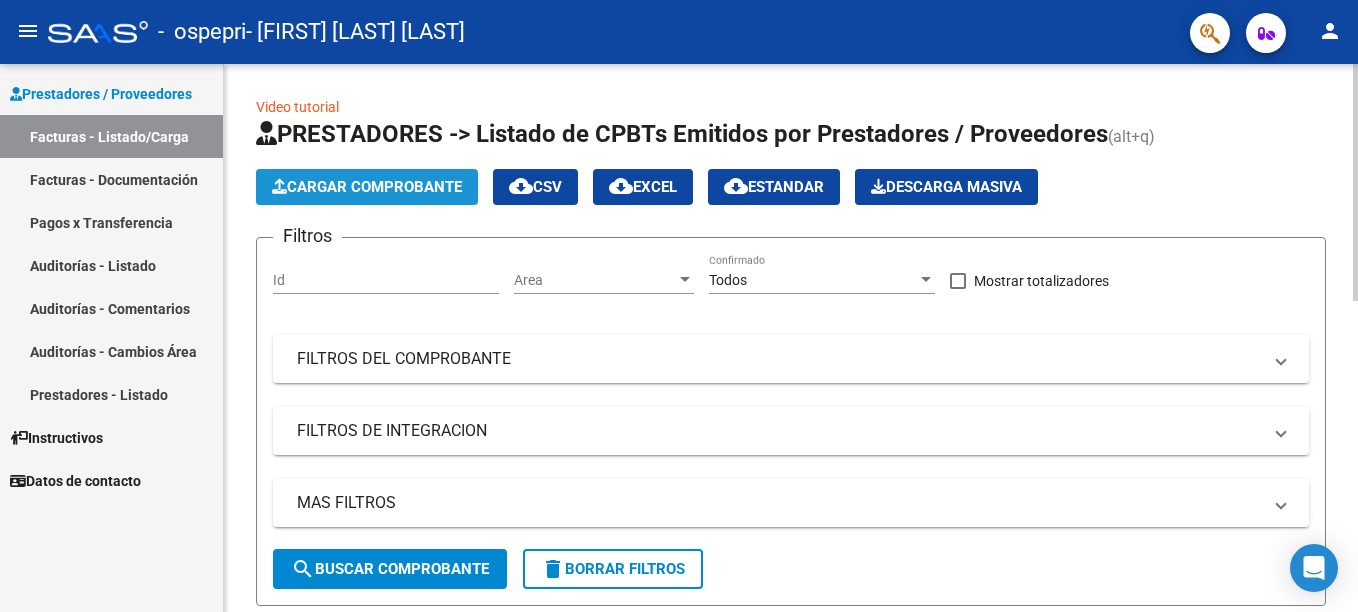 click on "Cargar Comprobante" 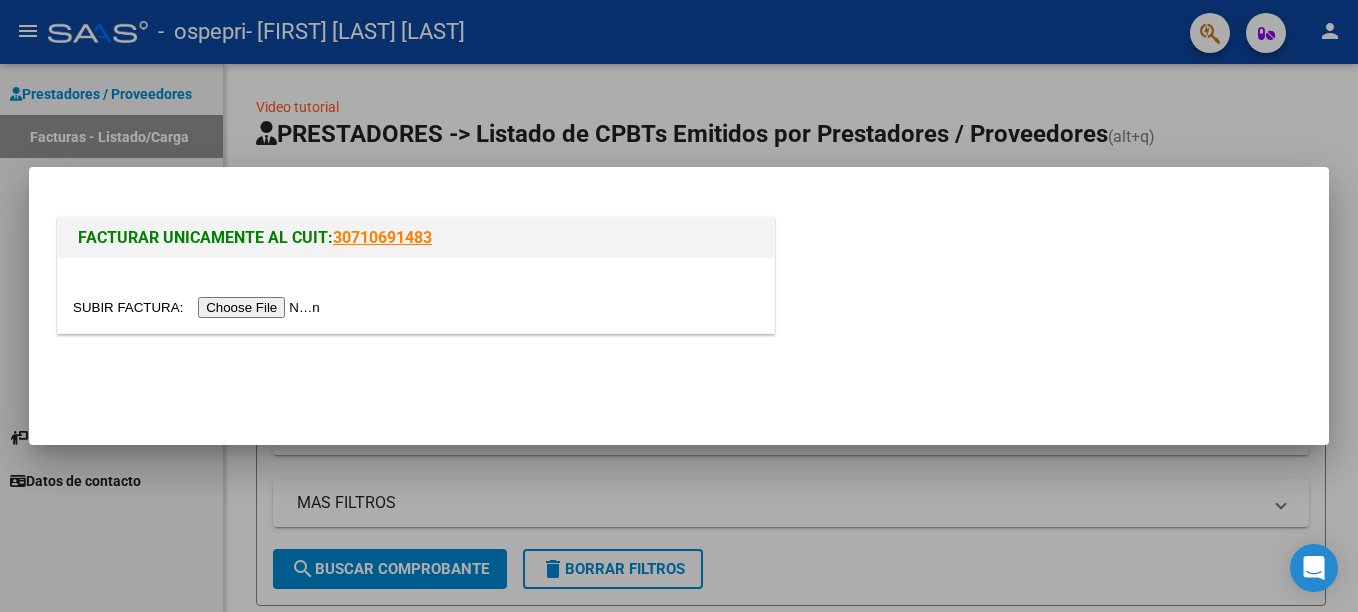 click at bounding box center (199, 307) 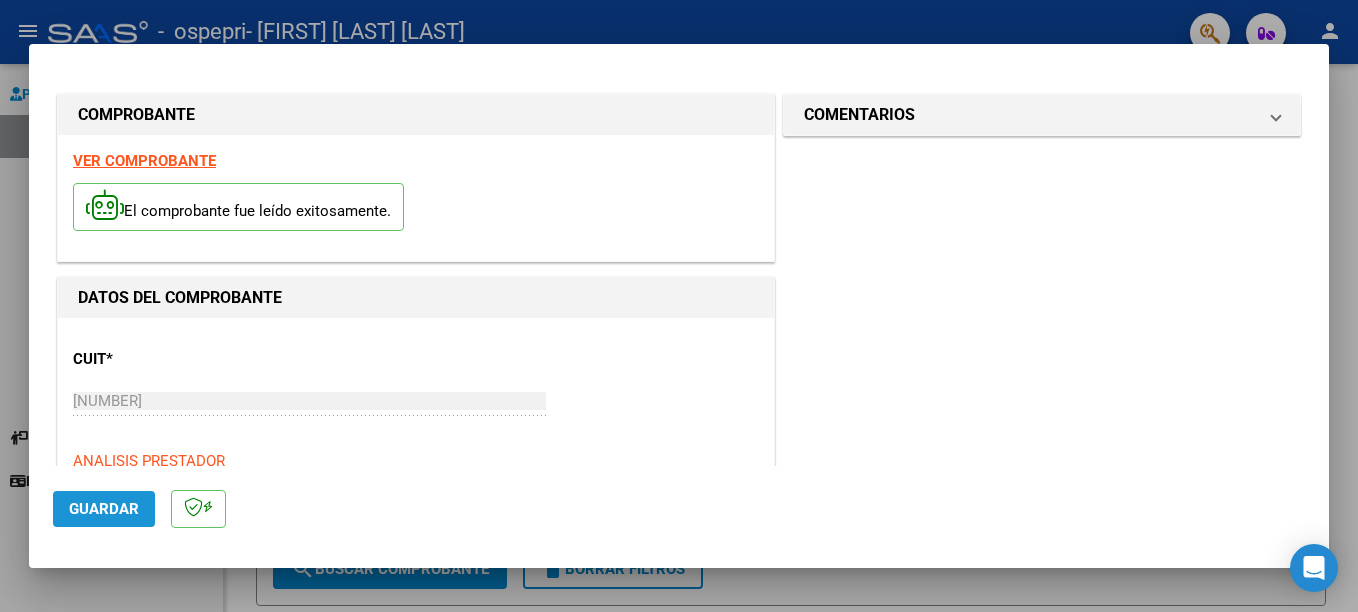 click on "Guardar" 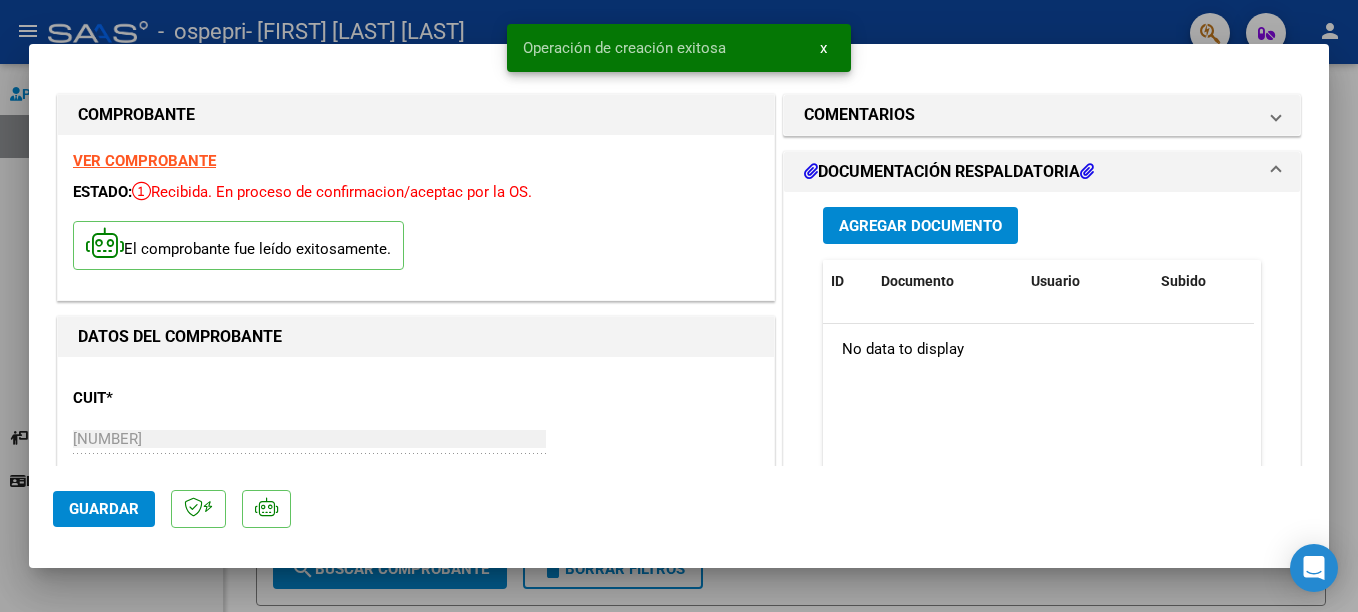 click at bounding box center [679, 306] 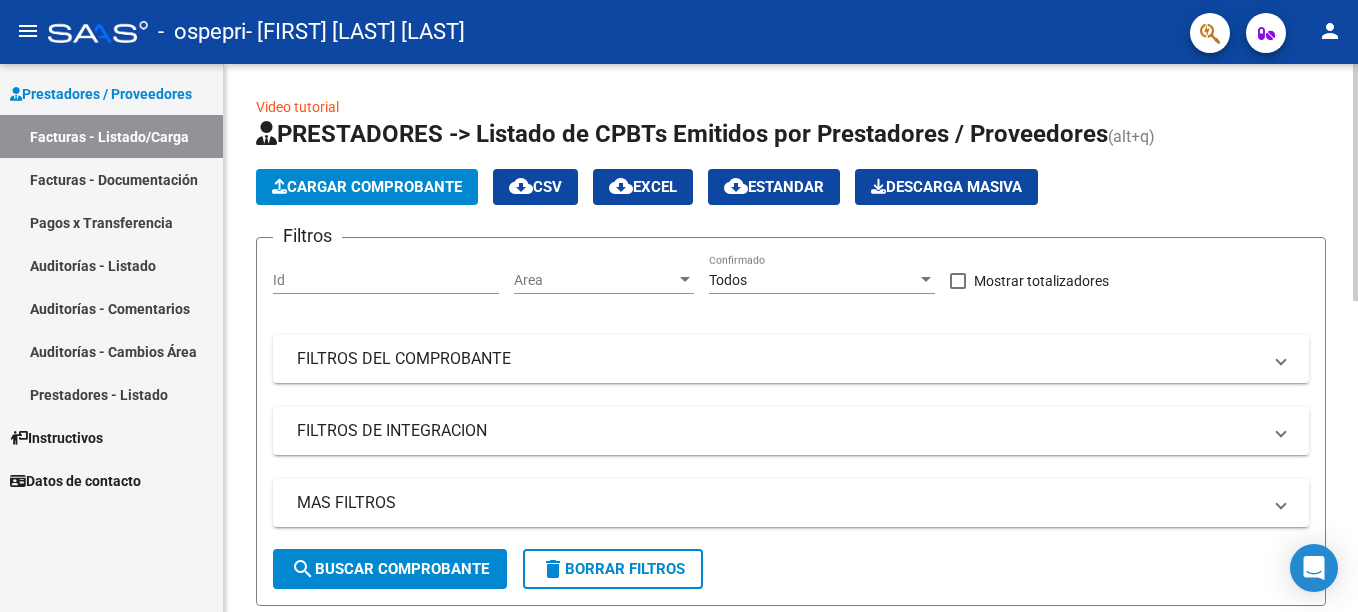 click on "Cargar Comprobante" 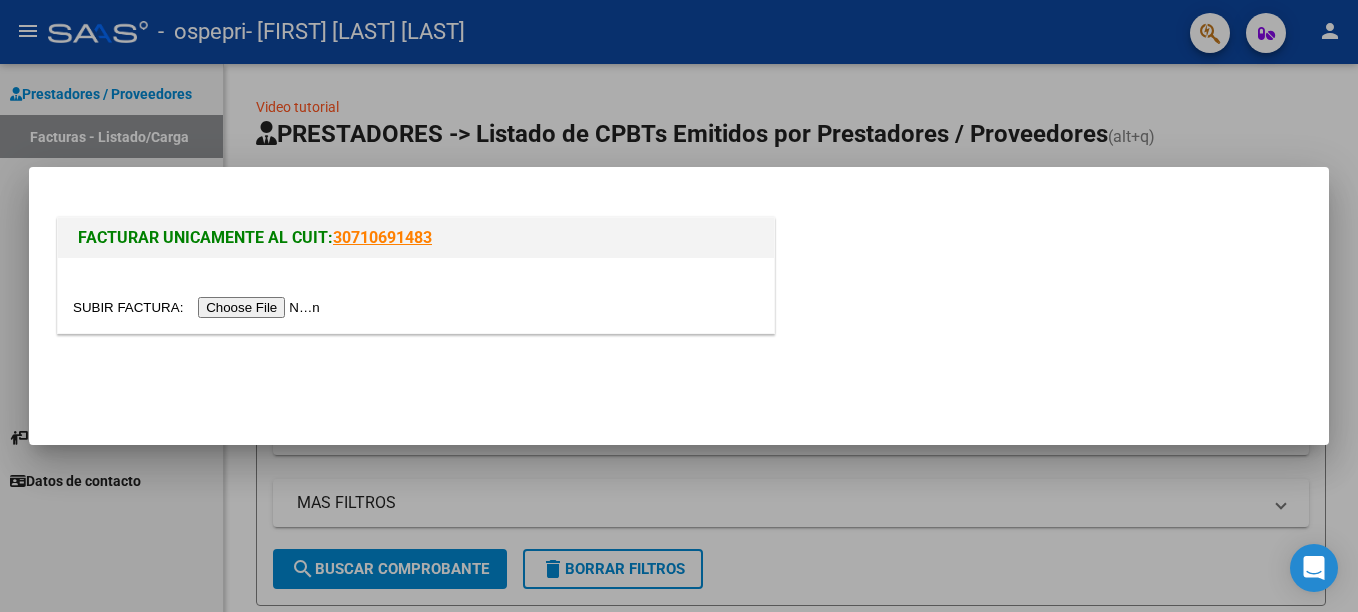 click at bounding box center (199, 307) 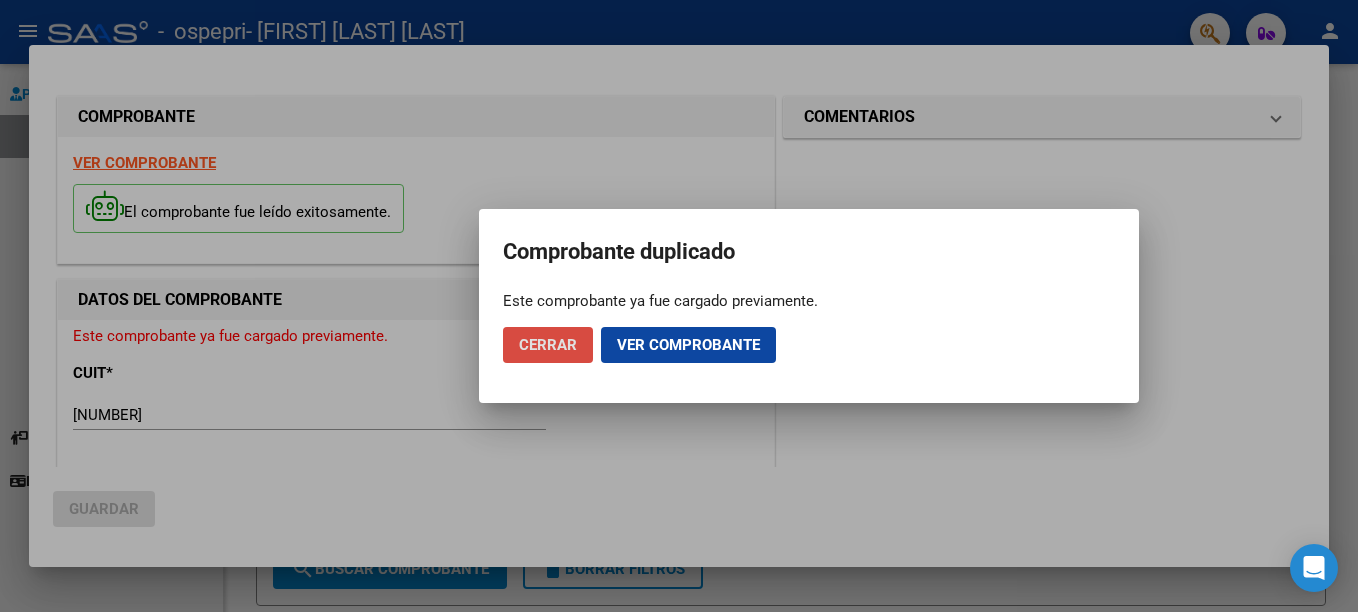 click on "Cerrar" 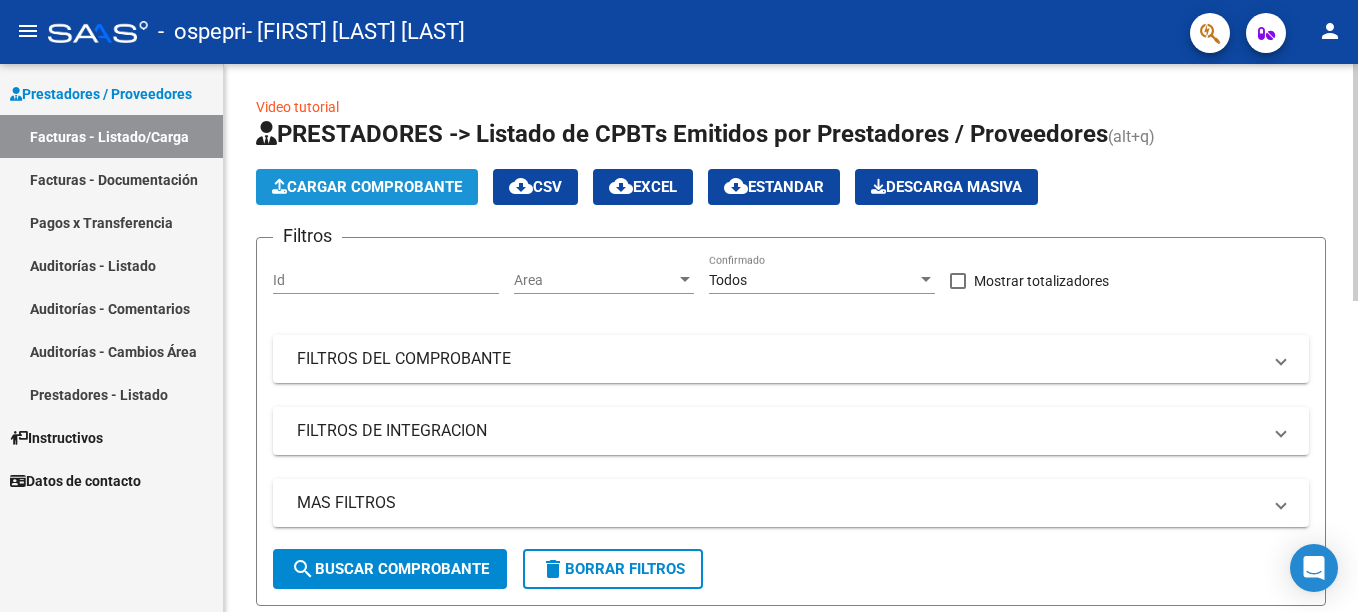 click on "Cargar Comprobante" 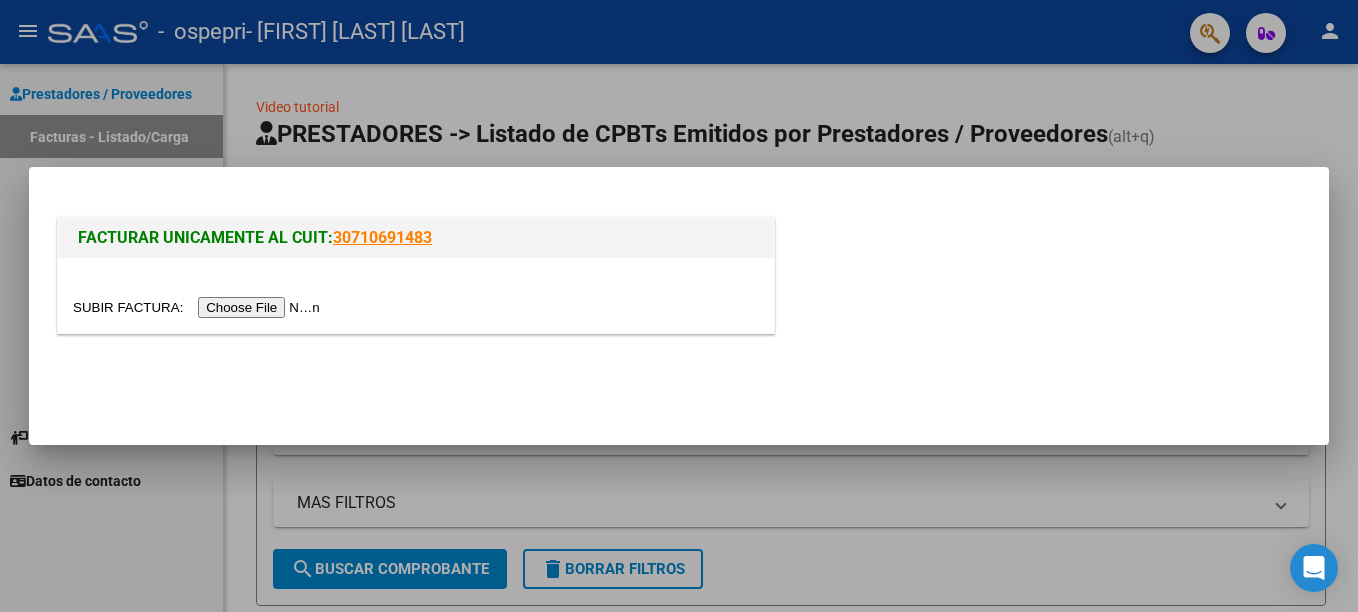 click at bounding box center (199, 307) 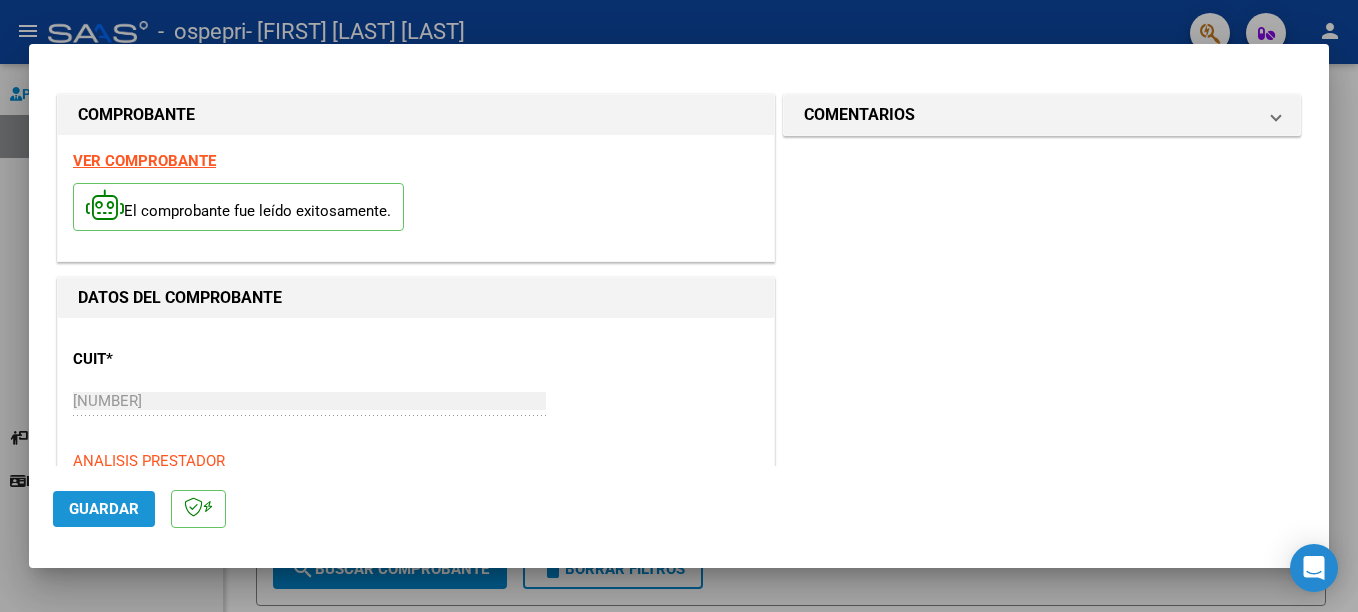 click on "Guardar" 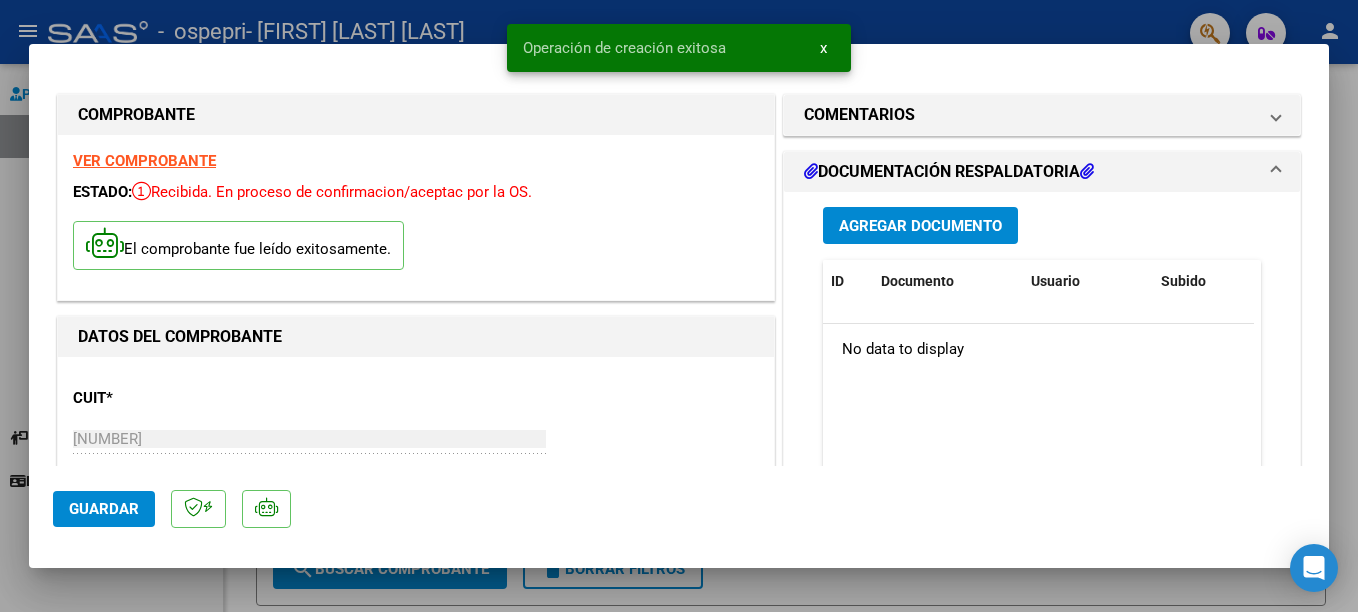 click at bounding box center (679, 306) 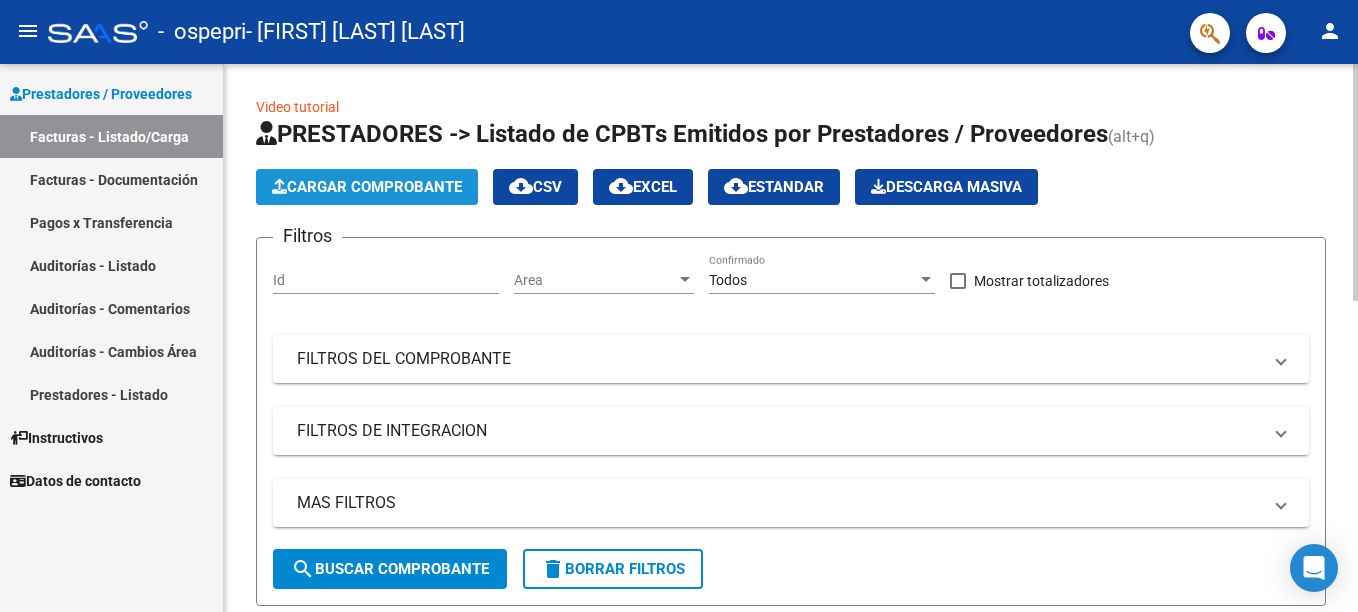 click on "Cargar Comprobante" 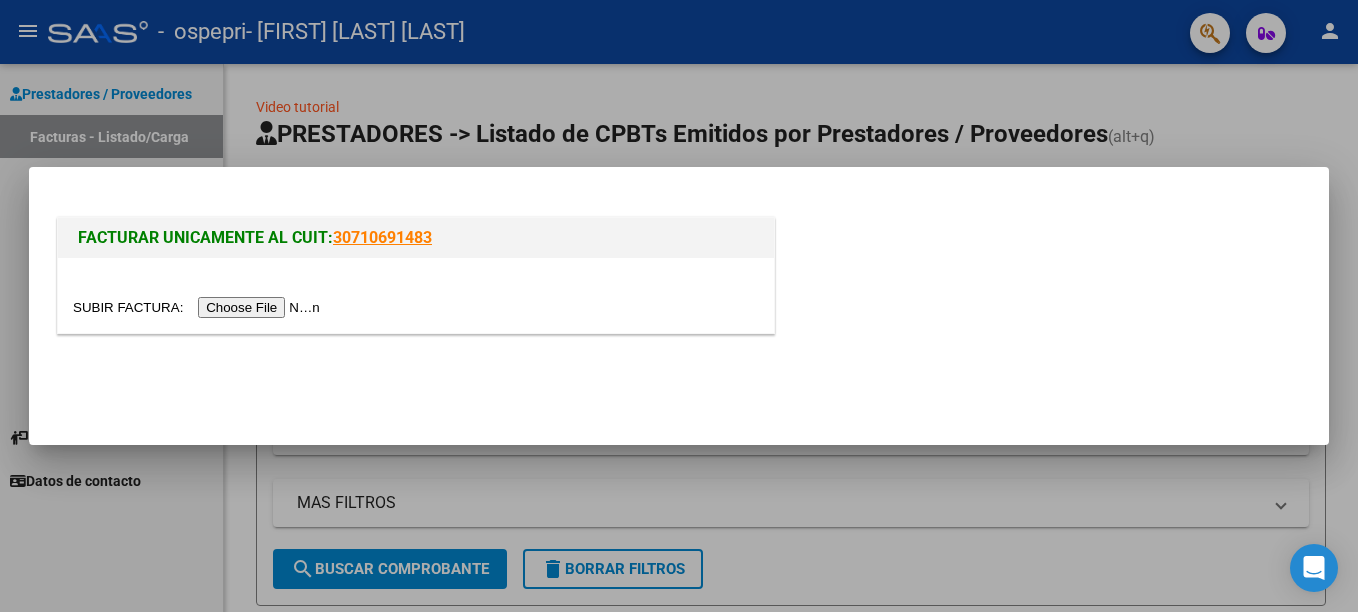 click at bounding box center (199, 307) 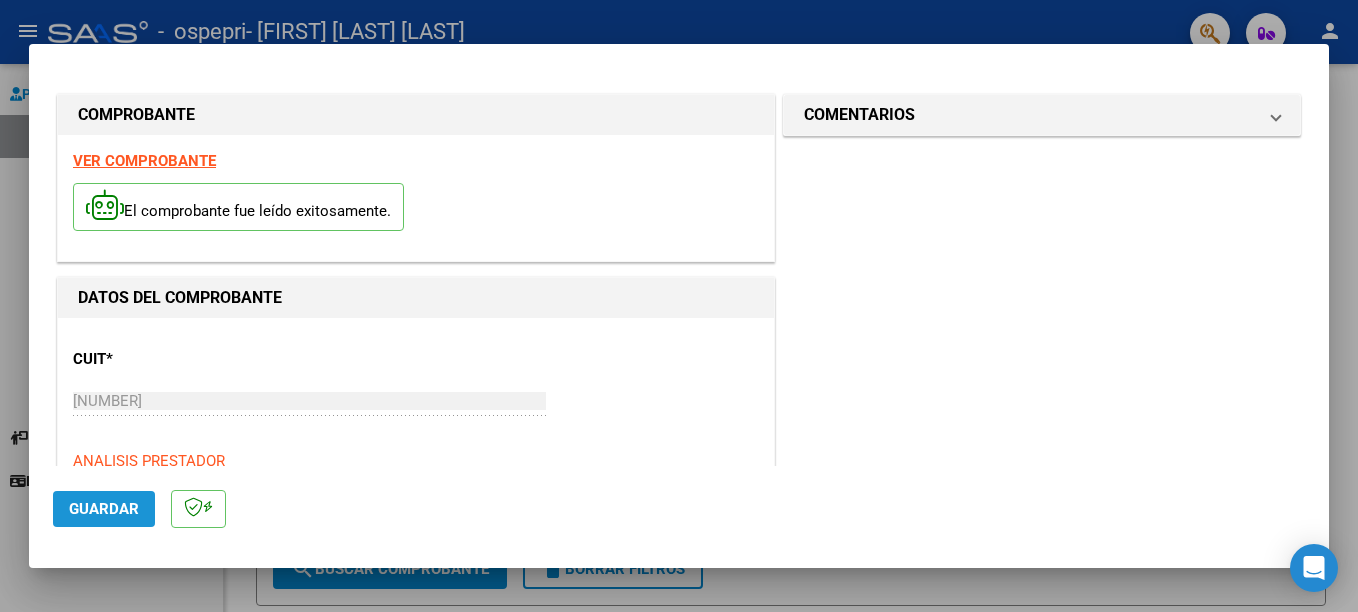 click on "Guardar" 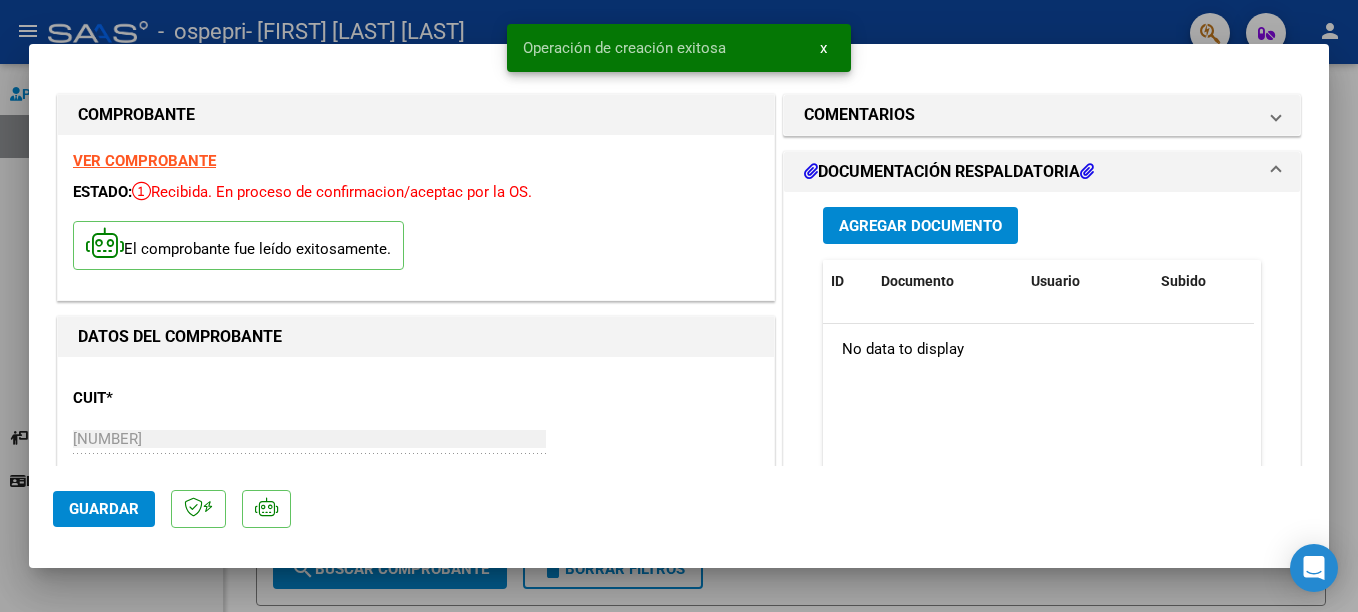 click at bounding box center [679, 306] 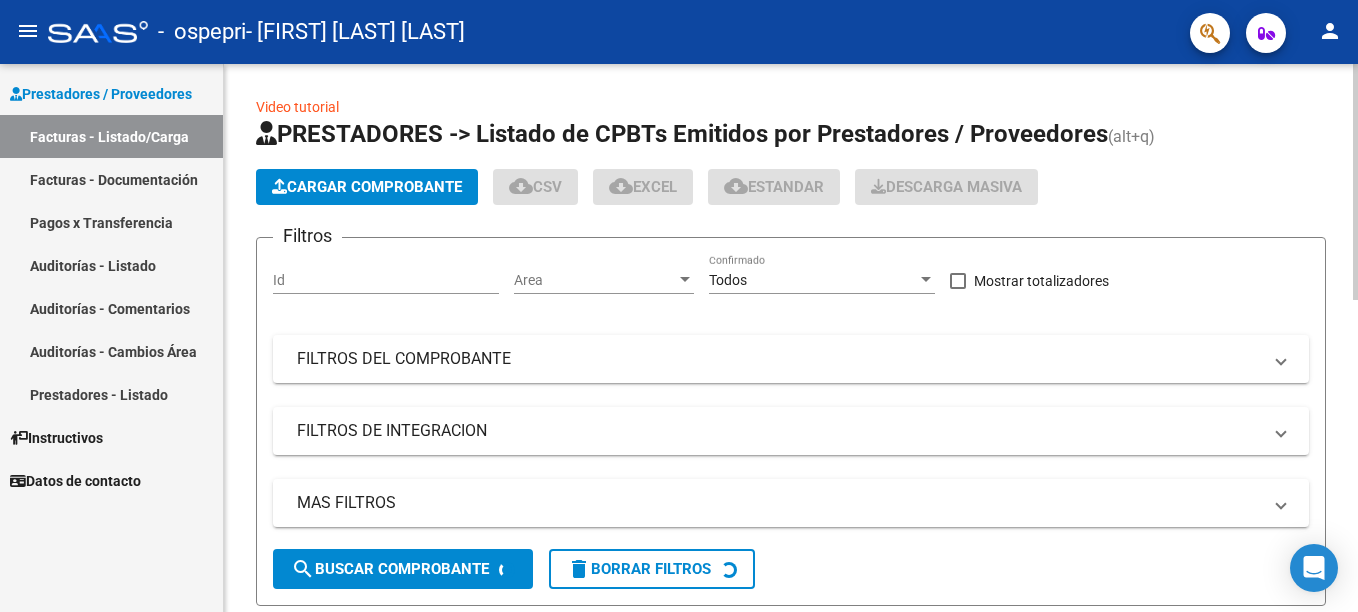 click on "Video tutorial   PRESTADORES -> Listado de CPBTs Emitidos por Prestadores / Proveedores (alt+q)   Cargar Comprobante
cloud_download  CSV  cloud_download  EXCEL  cloud_download  Estandar   Descarga Masiva
Filtros Id Area Area Todos Confirmado   Mostrar totalizadores   FILTROS DEL COMPROBANTE  Comprobante Tipo Comprobante Tipo Start date – End date Fec. Comprobante Desde / Hasta Días Emisión Desde(cant. días) Días Emisión Hasta(cant. días) CUIT / Razón Social Pto. Venta Nro. Comprobante Código SSS CAE Válido CAE Válido Todos Cargado Módulo Hosp. Todos Tiene facturacion Apócrifa Hospital Refes  FILTROS DE INTEGRACION  Período De Prestación Campos del Archivo de Rendición Devuelto x SSS (dr_envio) Todos Rendido x SSS (dr_envio) Tipo de Registro Tipo de Registro Período Presentación Período Presentación Campos del Legajo Asociado (preaprobación) Afiliado Legajo (cuil/nombre) Todos Solo facturas preaprobadas  MAS FILTROS  Todos Con Doc. Respaldatoria Todos Con Trazabilidad Todos – – 1" 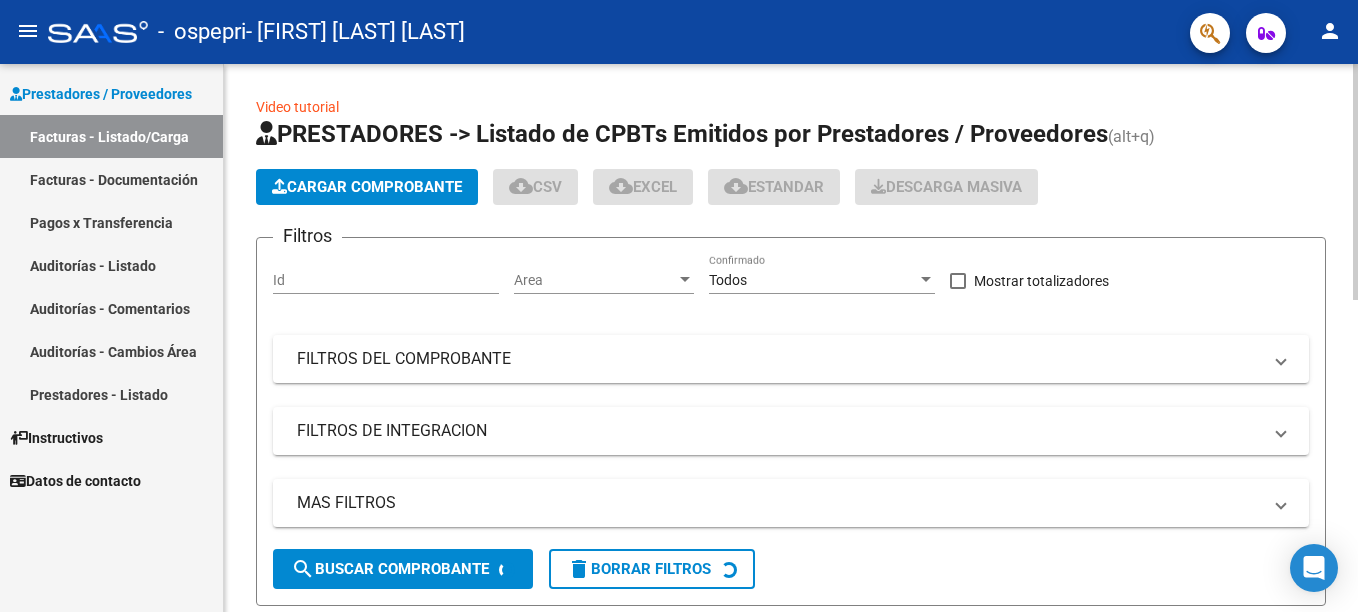 click on "Cargar Comprobante" 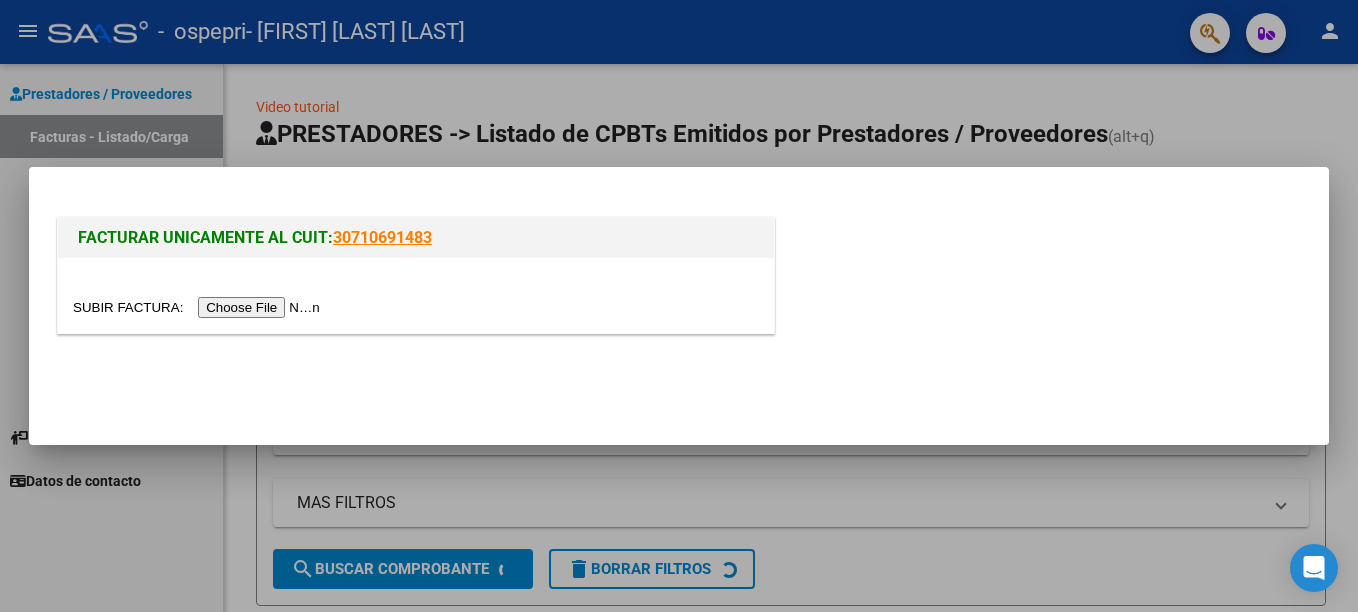 click at bounding box center (199, 307) 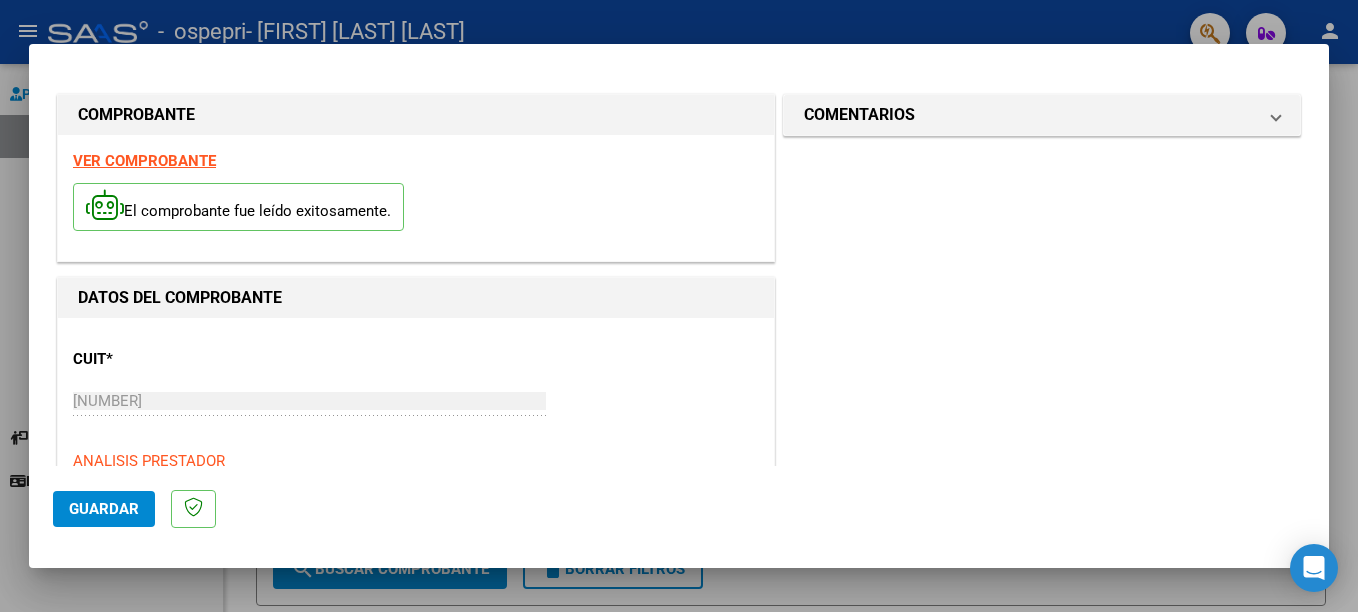 drag, startPoint x: 98, startPoint y: 510, endPoint x: 57, endPoint y: 505, distance: 41.303753 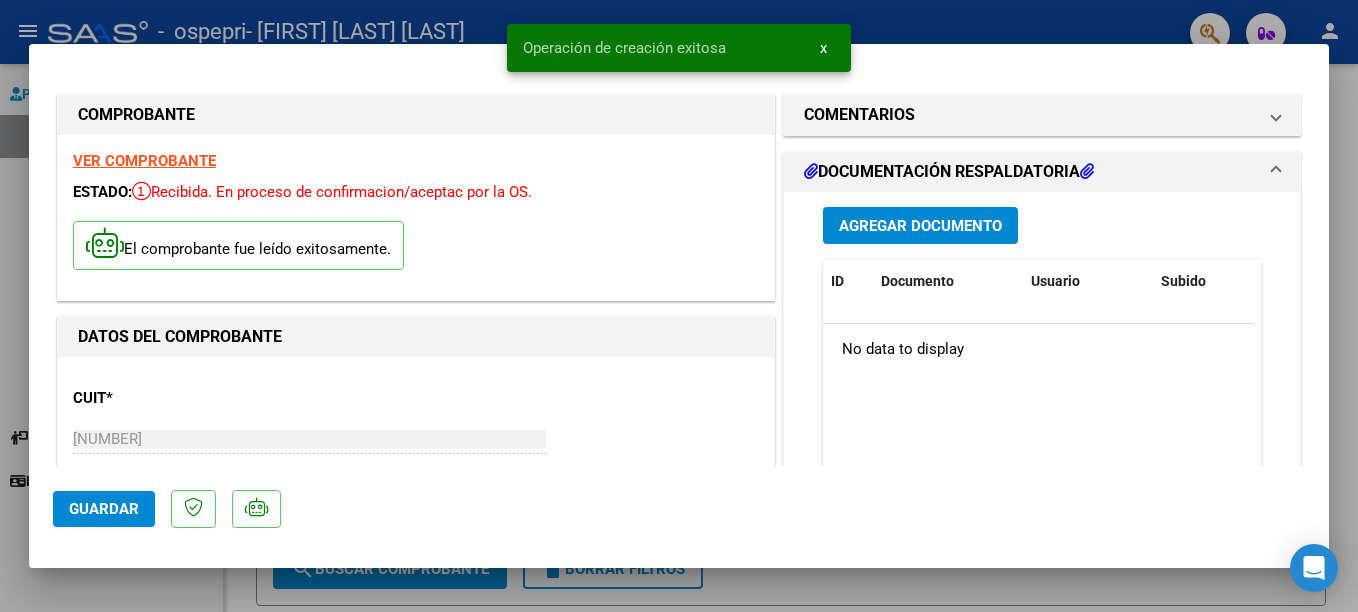 click at bounding box center [679, 306] 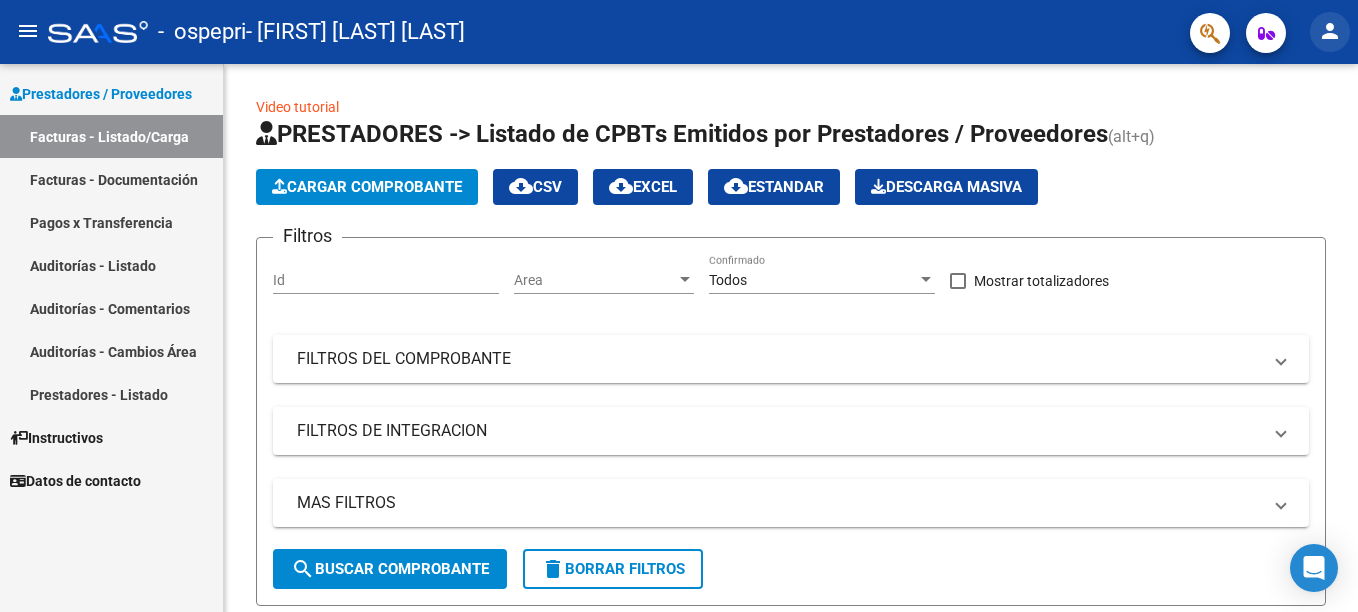 click on "person" 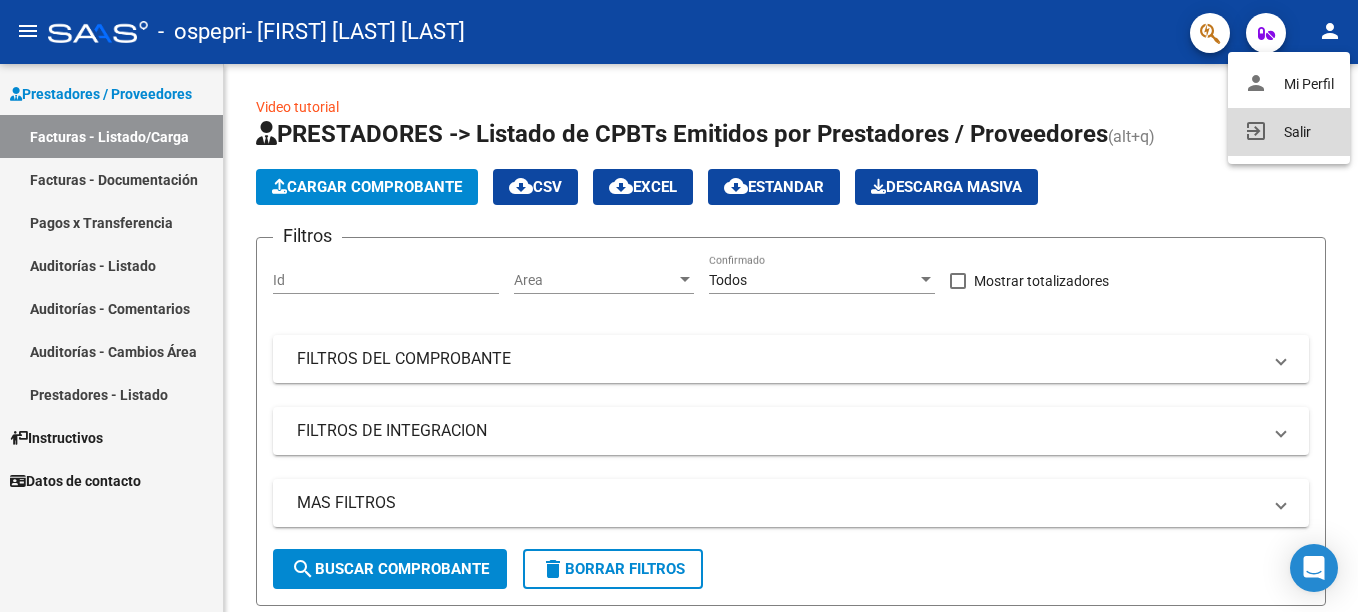 click on "exit_to_app  Salir" at bounding box center [1289, 132] 